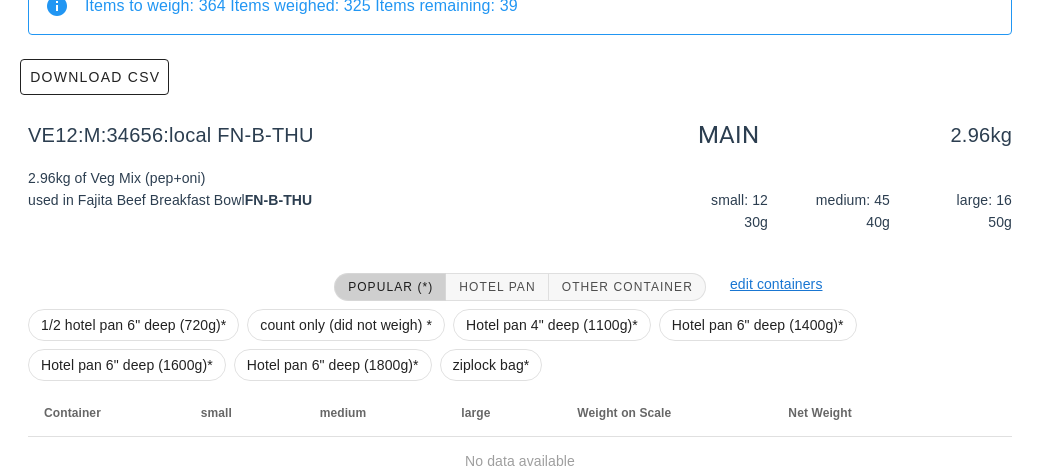 scroll, scrollTop: 284, scrollLeft: 0, axis: vertical 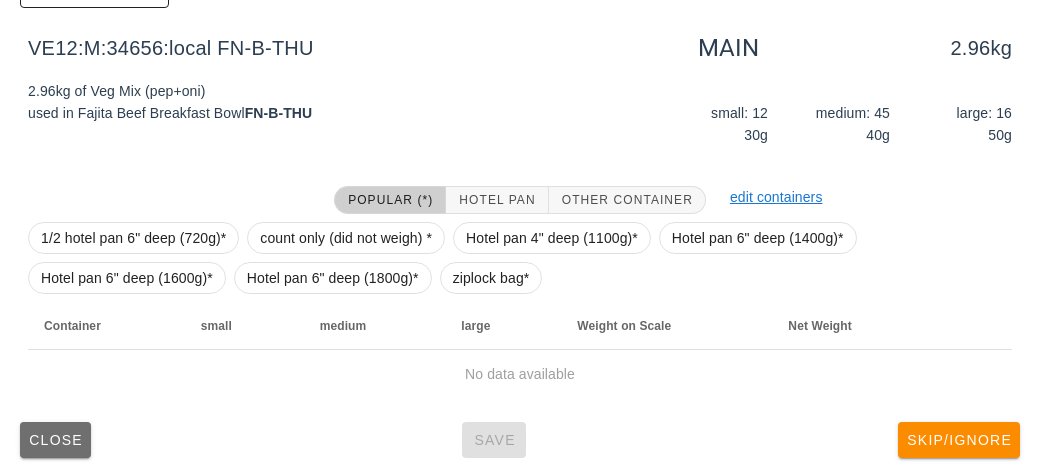 click on "Close" at bounding box center [55, 440] 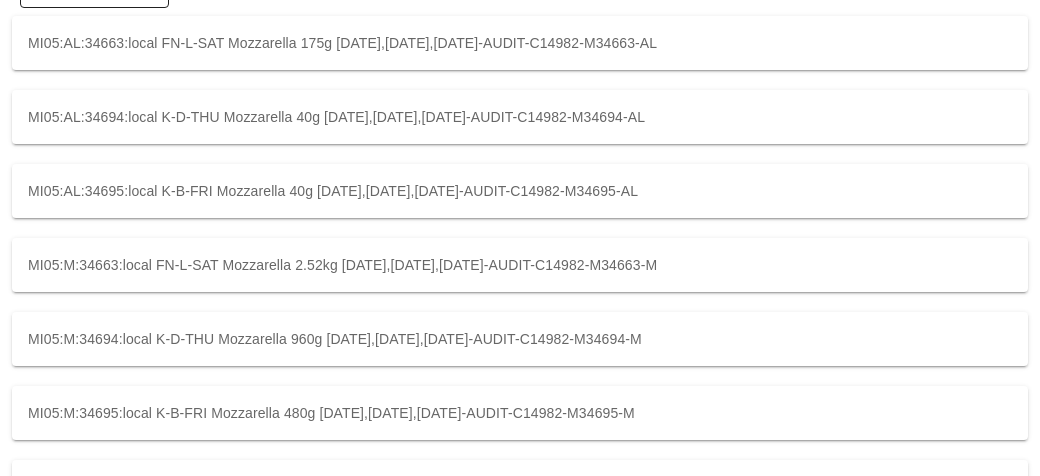 scroll, scrollTop: 0, scrollLeft: 0, axis: both 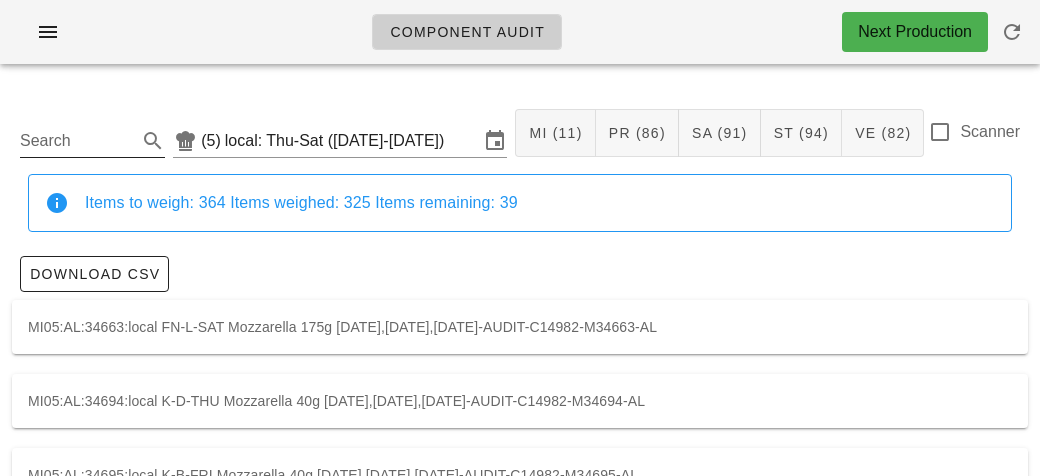 click on "Search" at bounding box center (76, 141) 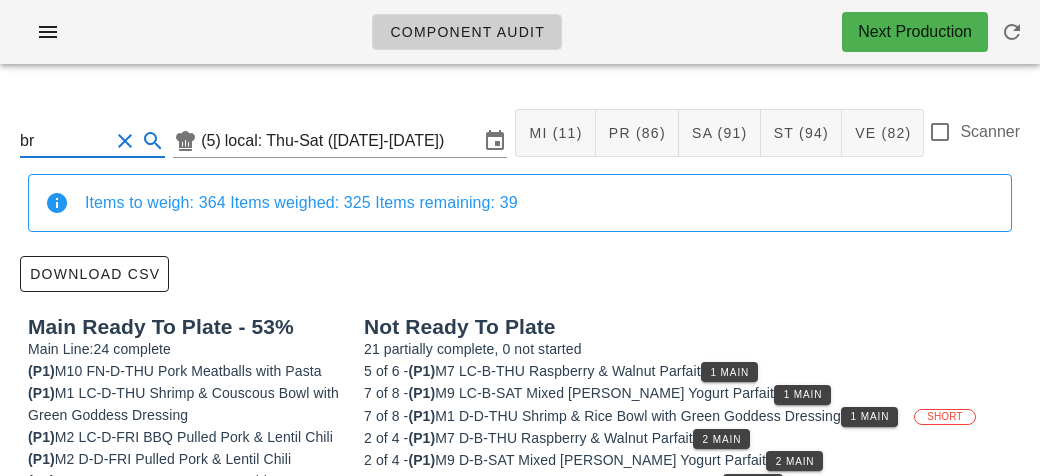 type on "b" 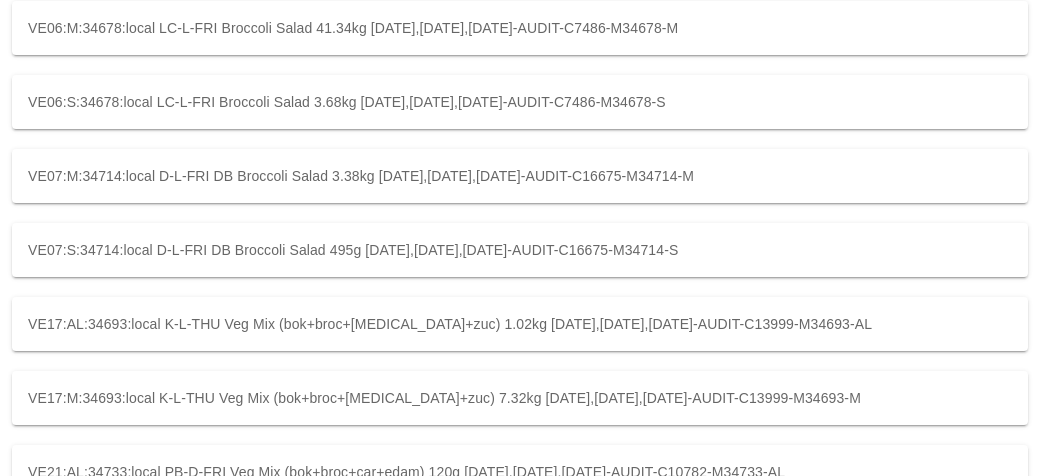 scroll, scrollTop: 680, scrollLeft: 0, axis: vertical 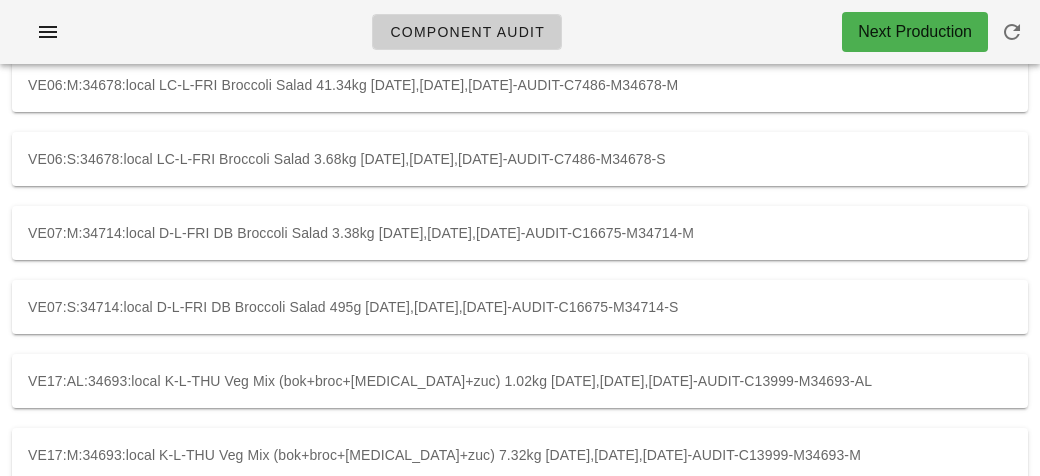 click on "VE07:M:34714:local D-L-FRI DB Broccoli Salad 3.38kg [DATE],[DATE],[DATE]-AUDIT-C16675-M34714-M" at bounding box center [520, 233] 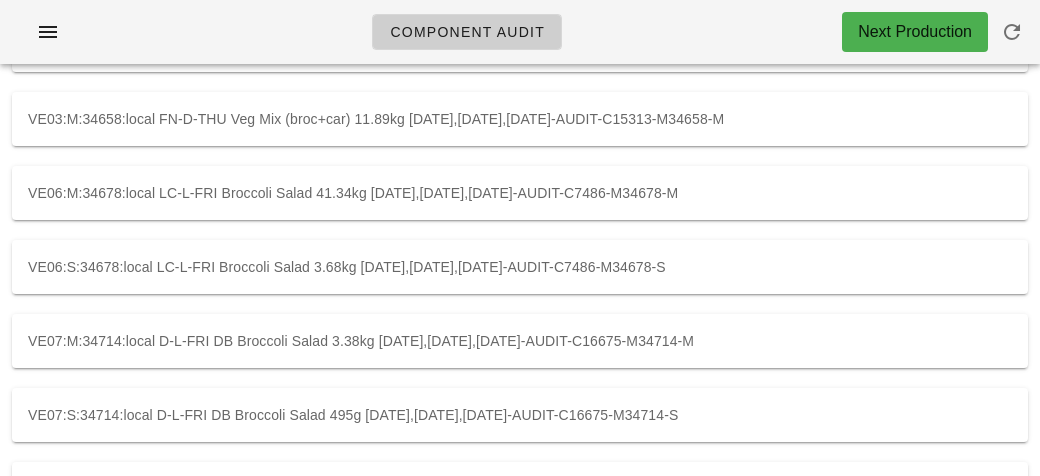 scroll, scrollTop: 494, scrollLeft: 0, axis: vertical 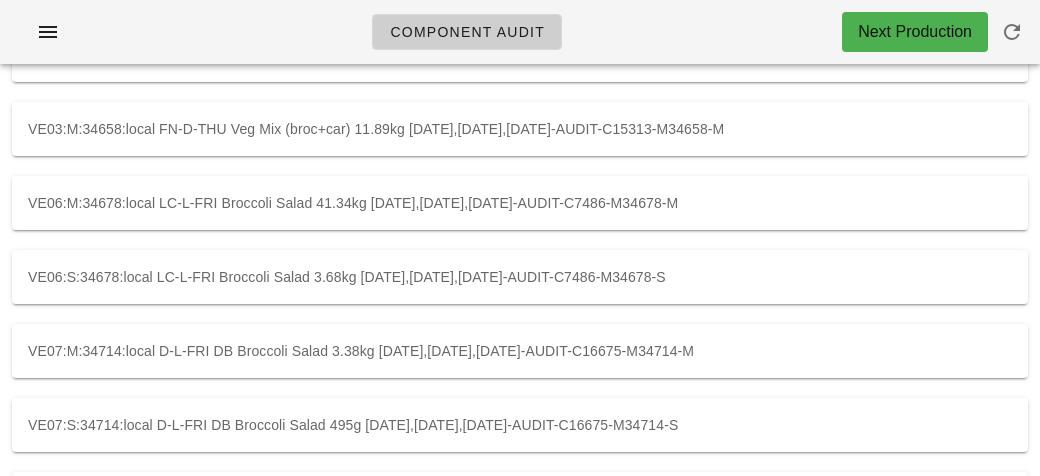 click on "VE06:M:34678:local LC-L-FRI Broccoli Salad 41.34kg [DATE],[DATE],[DATE]-AUDIT-C7486-M34678-M" at bounding box center [520, 203] 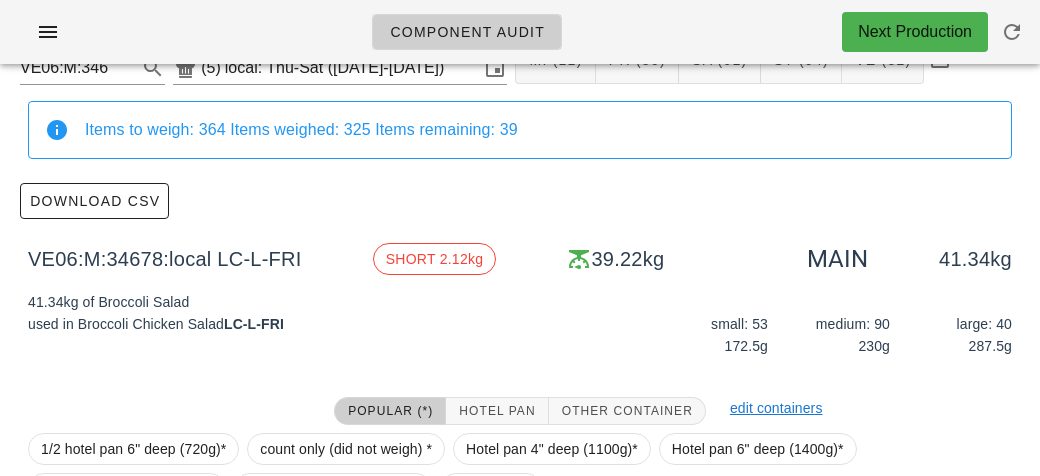 scroll, scrollTop: 0, scrollLeft: 0, axis: both 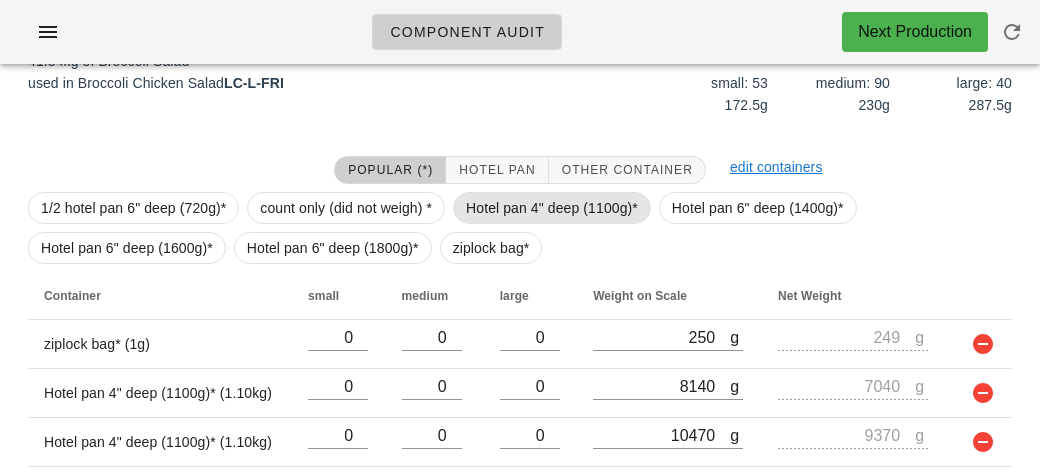 click on "Hotel pan 4" deep (1100g)*" at bounding box center (552, 208) 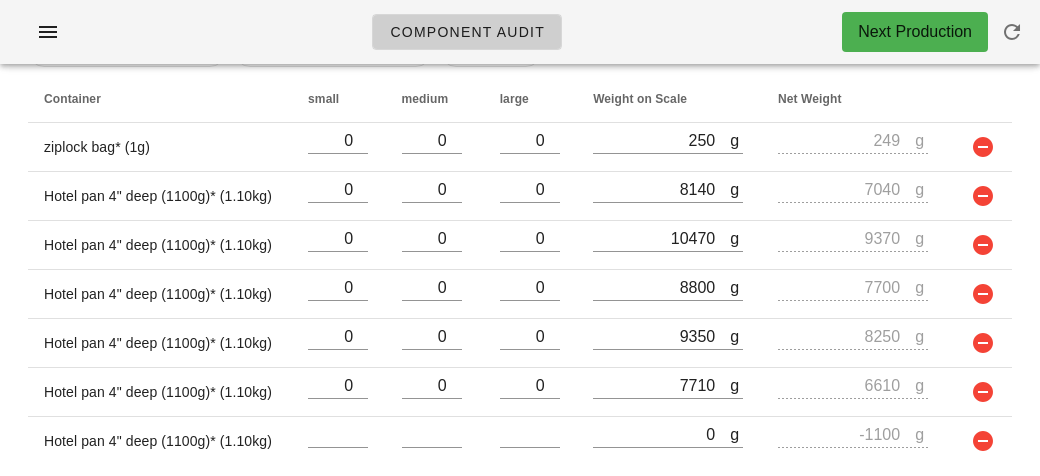 scroll, scrollTop: 577, scrollLeft: 0, axis: vertical 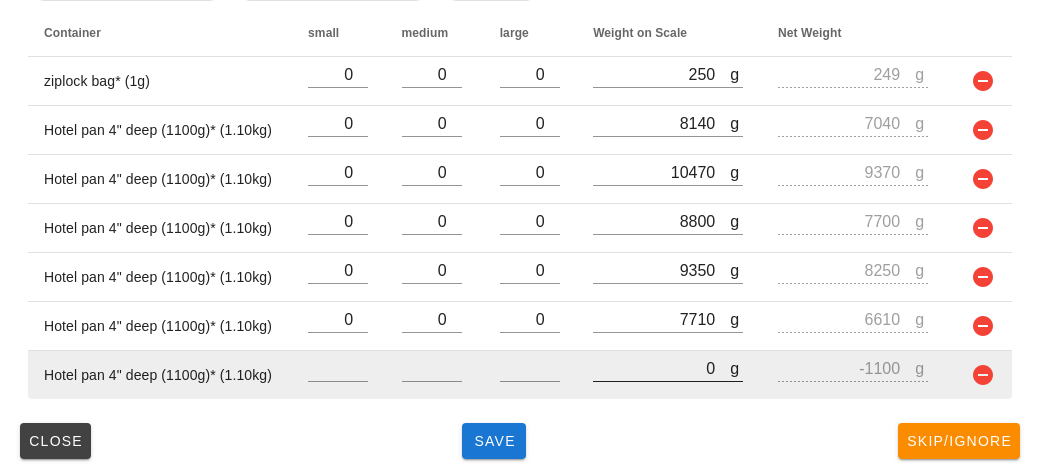click on "0" at bounding box center [661, 368] 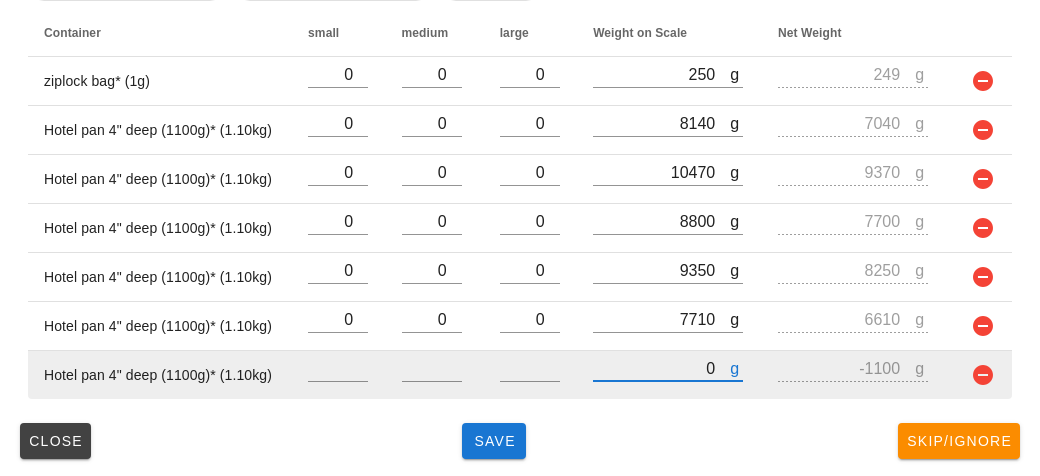 type on "40" 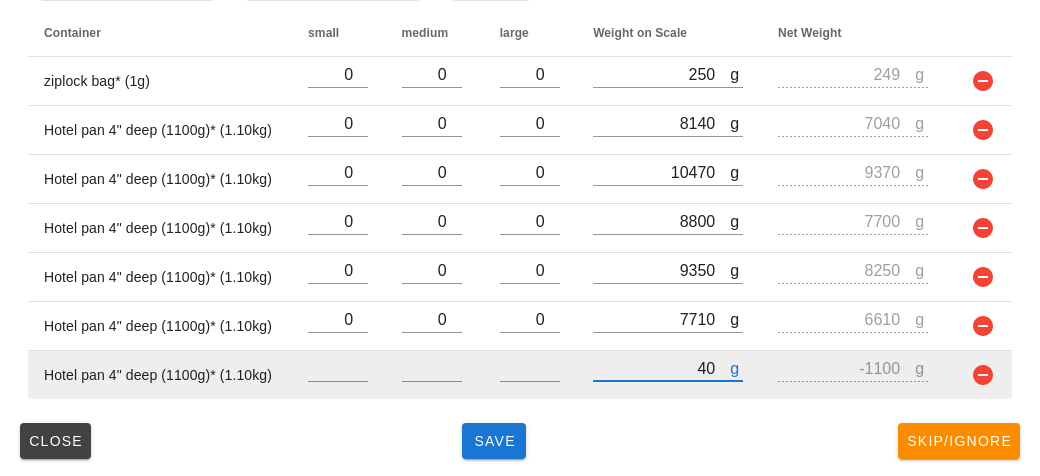 type on "-1060" 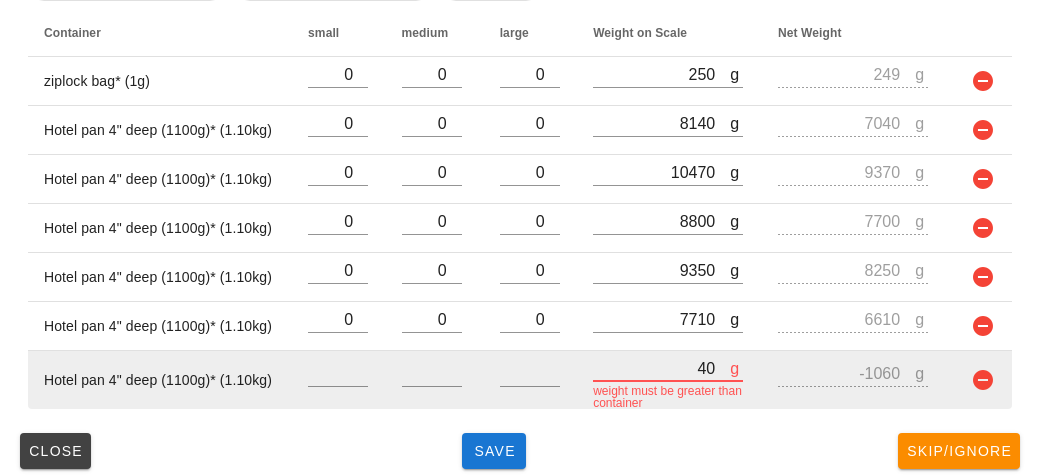 type on "470" 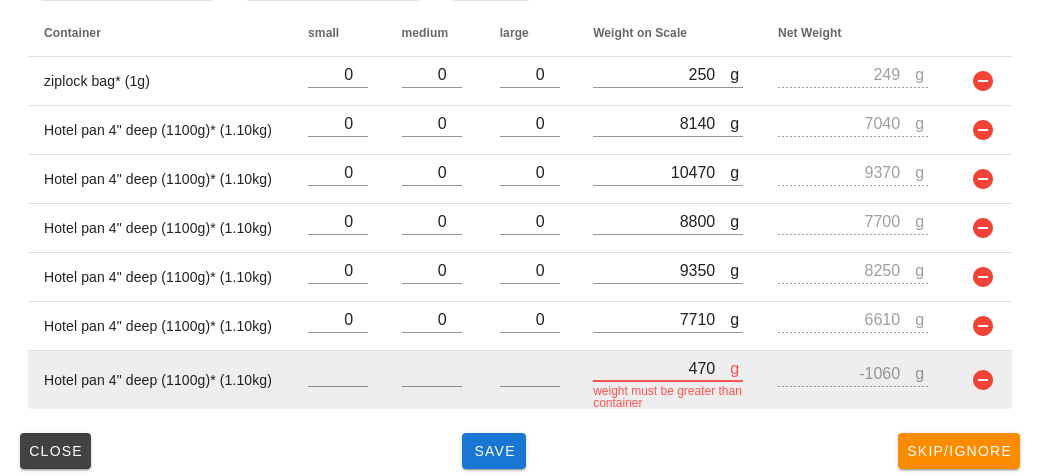 type on "-630" 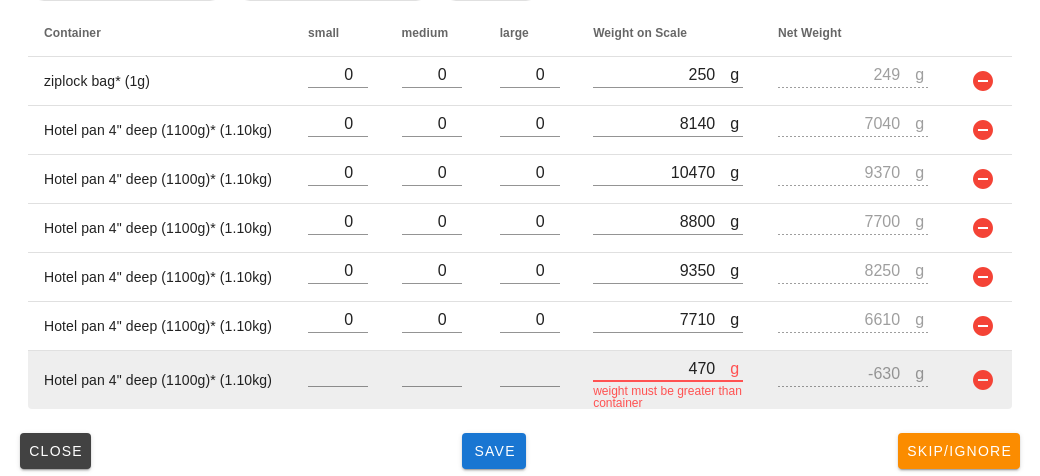 type on "4730" 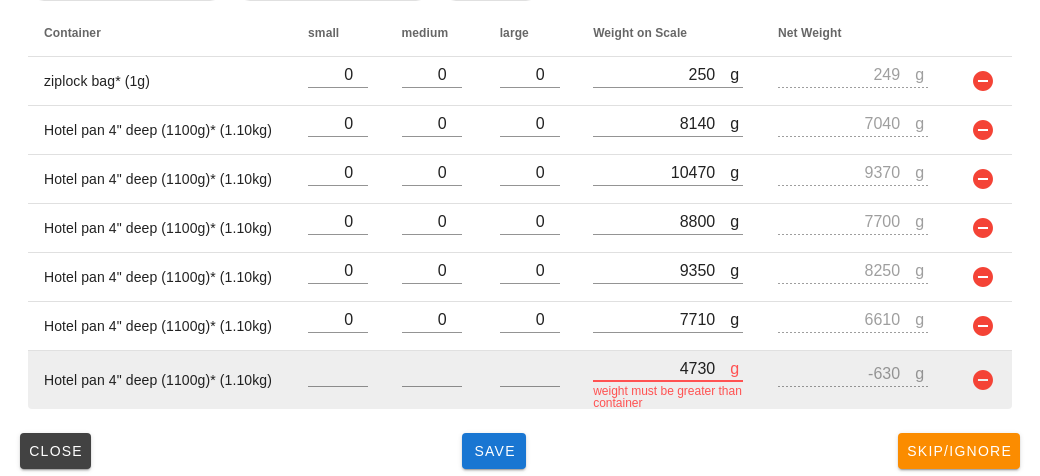 type on "3630" 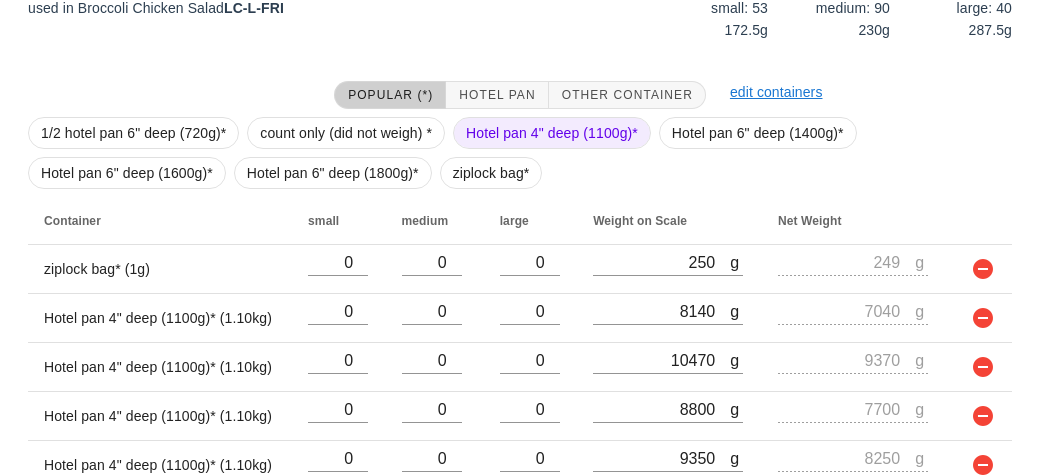 scroll, scrollTop: 577, scrollLeft: 0, axis: vertical 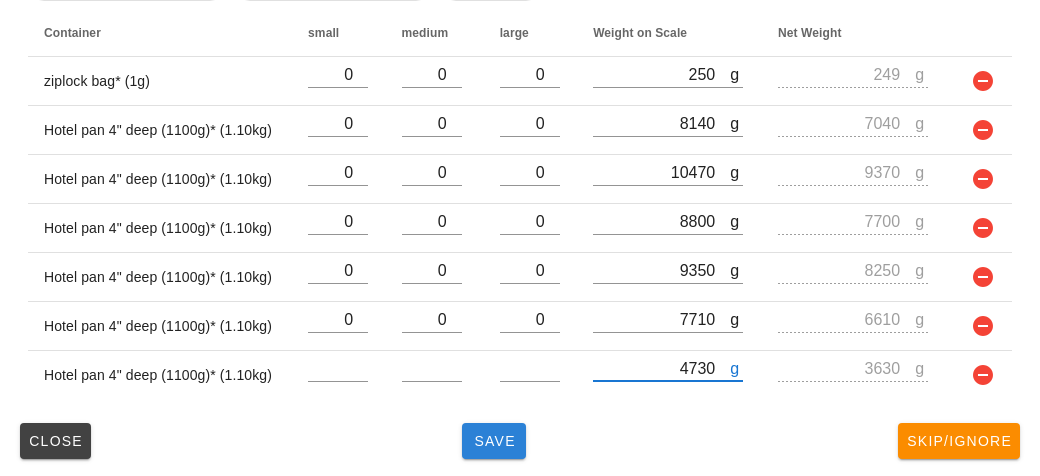 type on "4730" 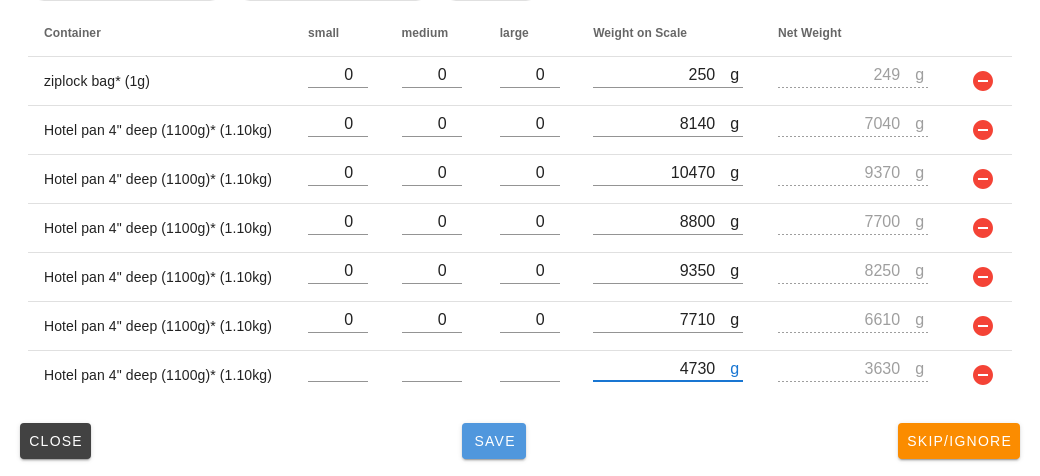 click on "Save" at bounding box center [494, 441] 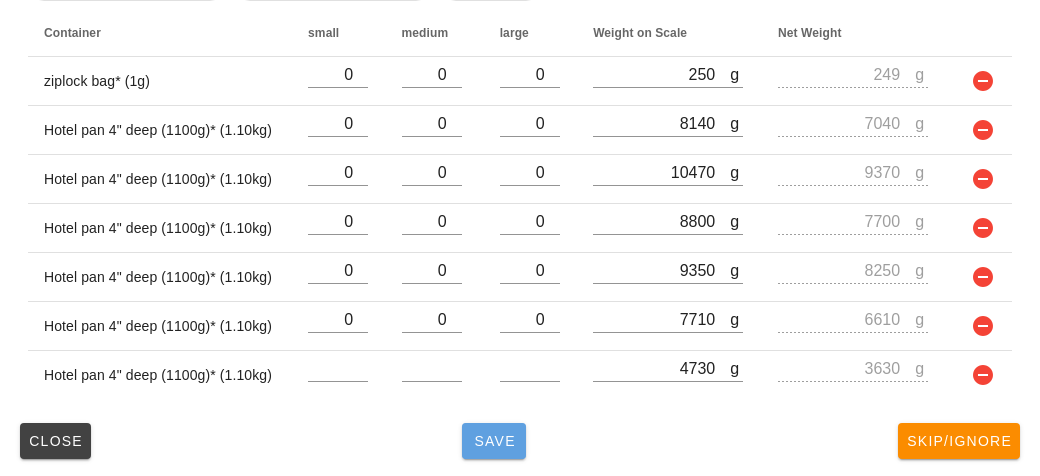 type 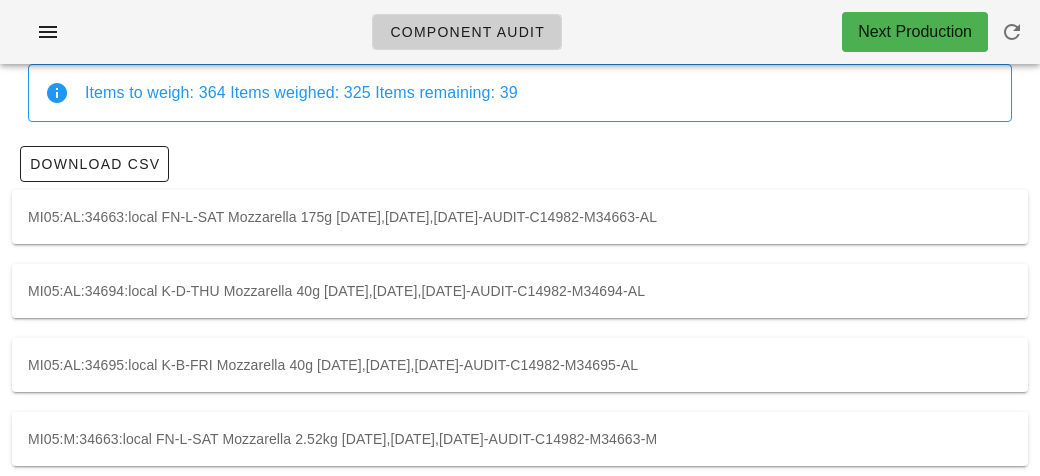 scroll, scrollTop: 0, scrollLeft: 0, axis: both 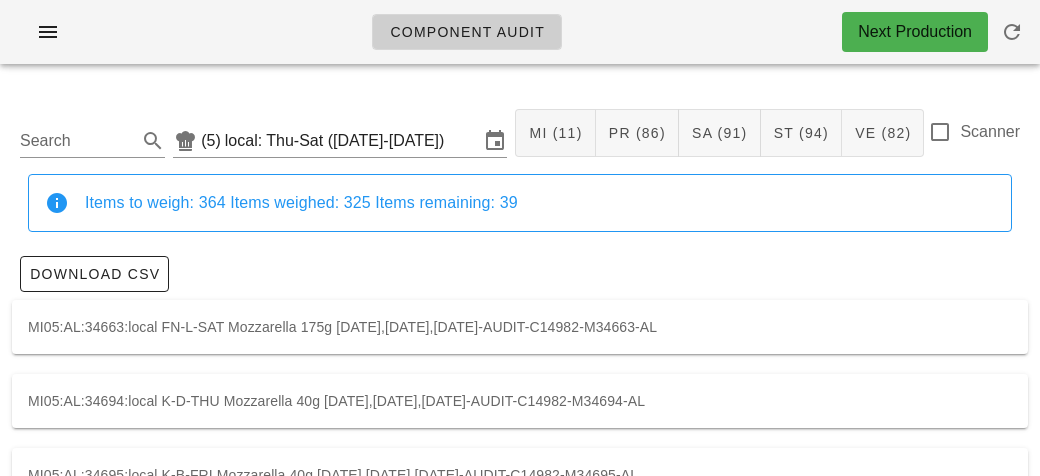 click on "Scanner" at bounding box center [974, 132] 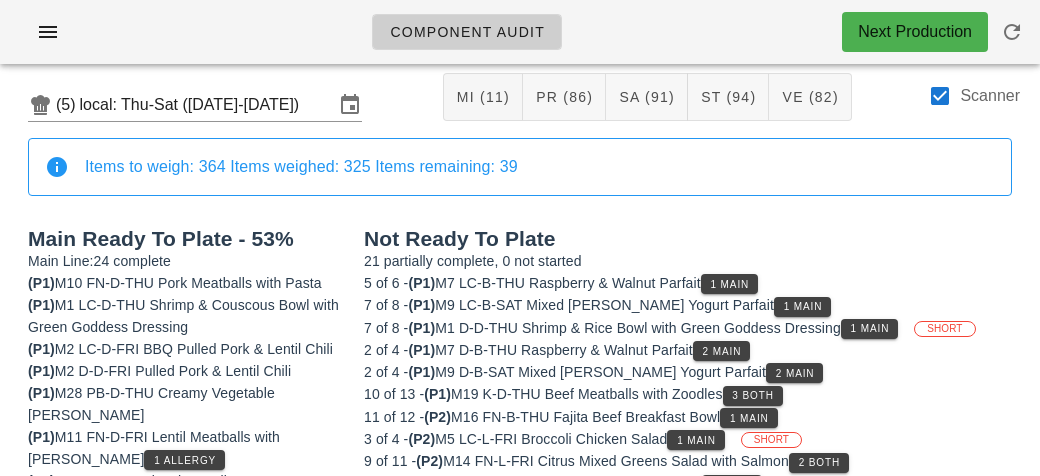 scroll, scrollTop: 33, scrollLeft: 0, axis: vertical 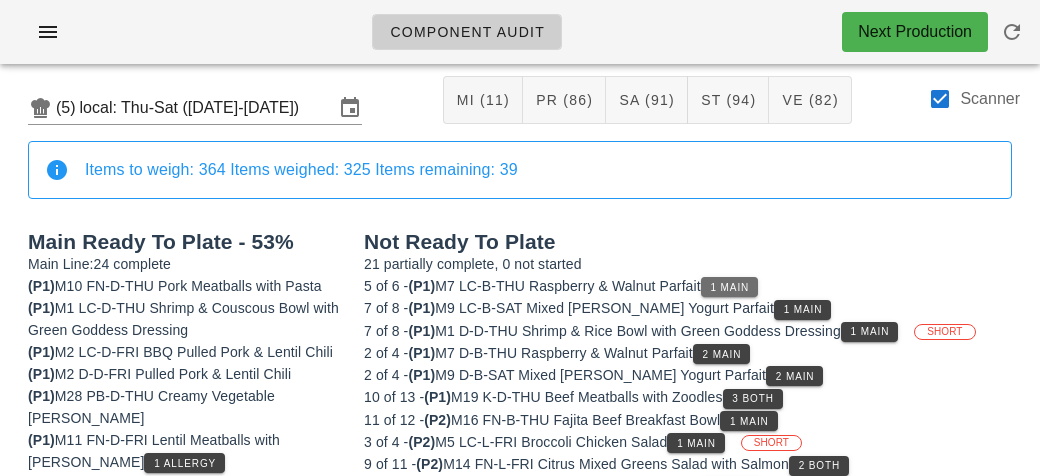 click on "1 Main" at bounding box center (730, 287) 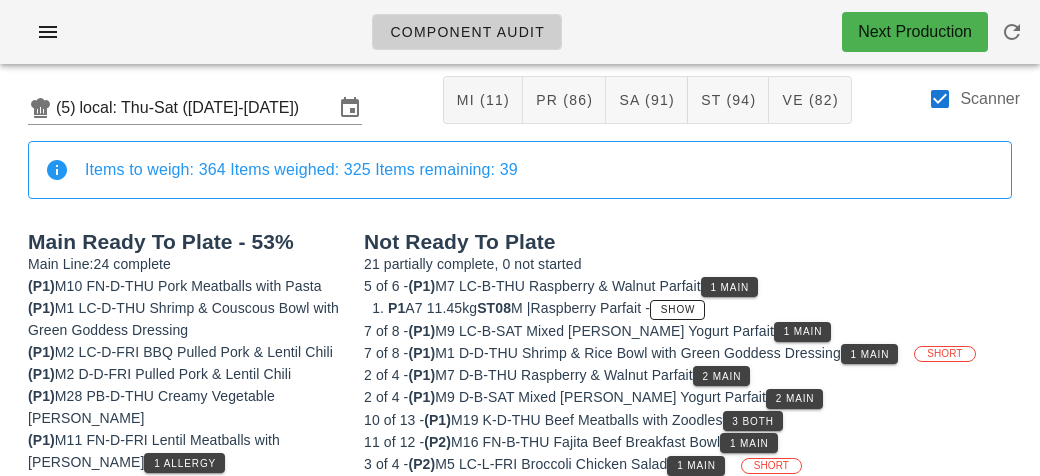 click on "P1   A7 11.45kg   ST08   M |   Raspberry Parfait -  Show" at bounding box center [700, 308] 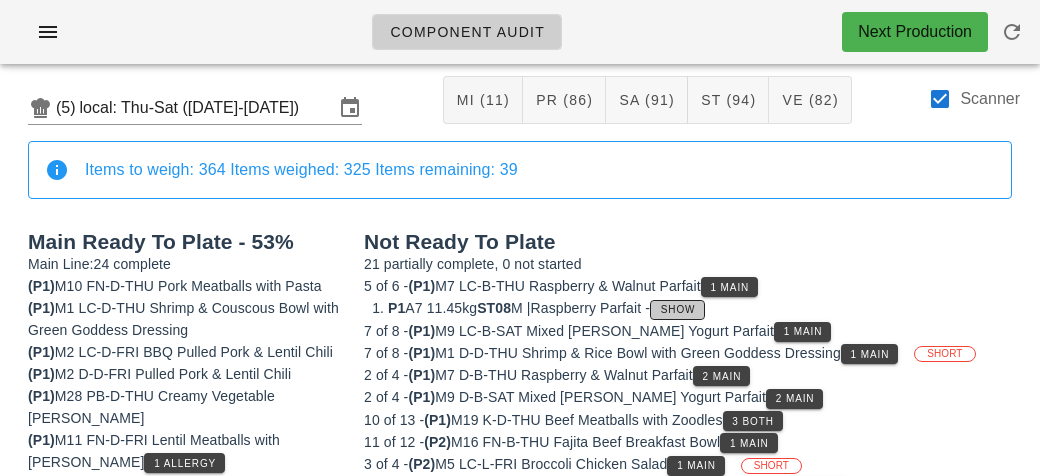 click on "Show" at bounding box center (677, 310) 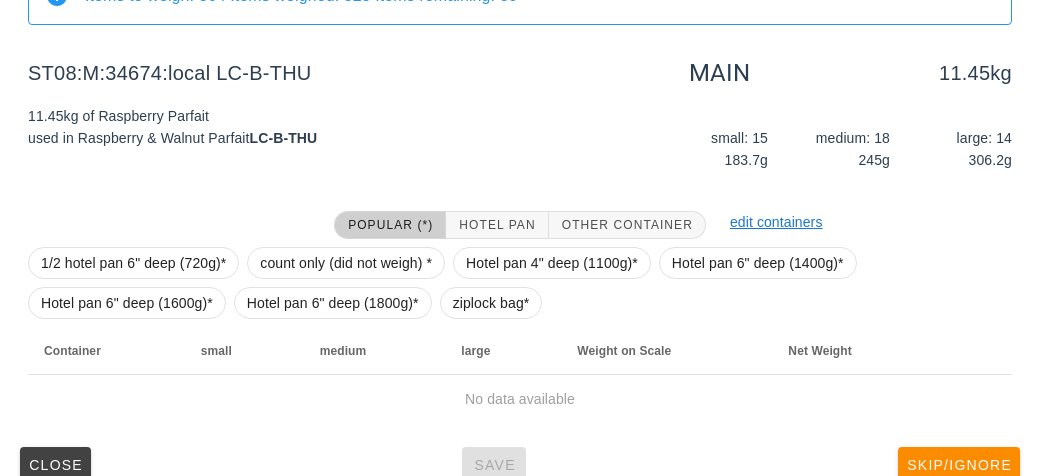 scroll, scrollTop: 232, scrollLeft: 0, axis: vertical 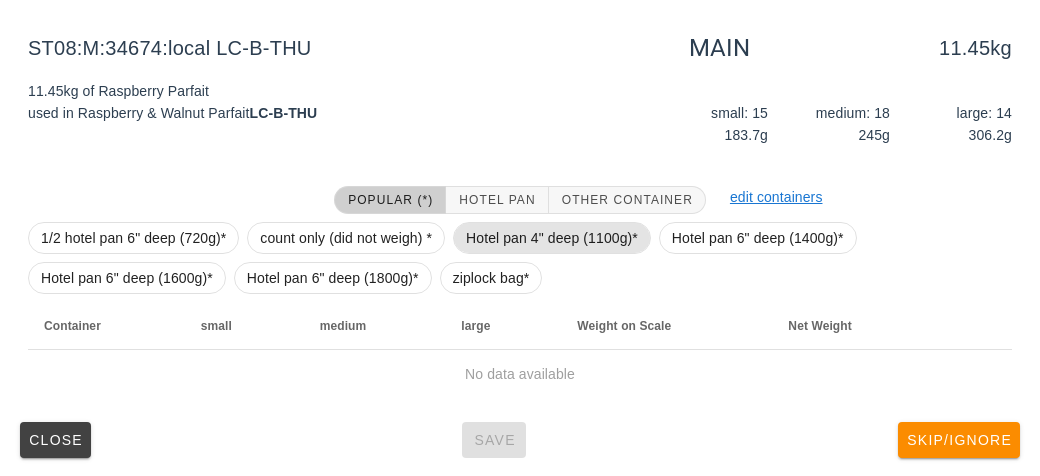 click on "Hotel pan 4" deep (1100g)*" at bounding box center (552, 238) 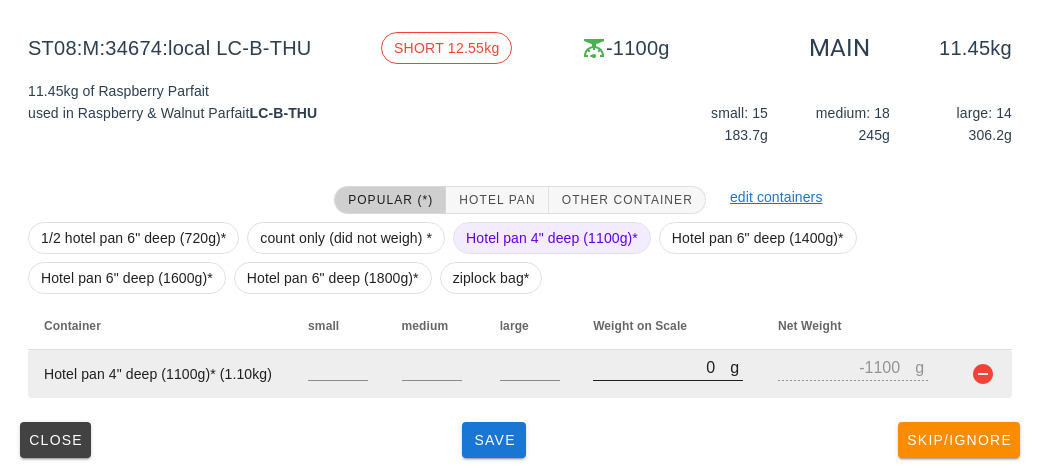 click on "0" at bounding box center (661, 367) 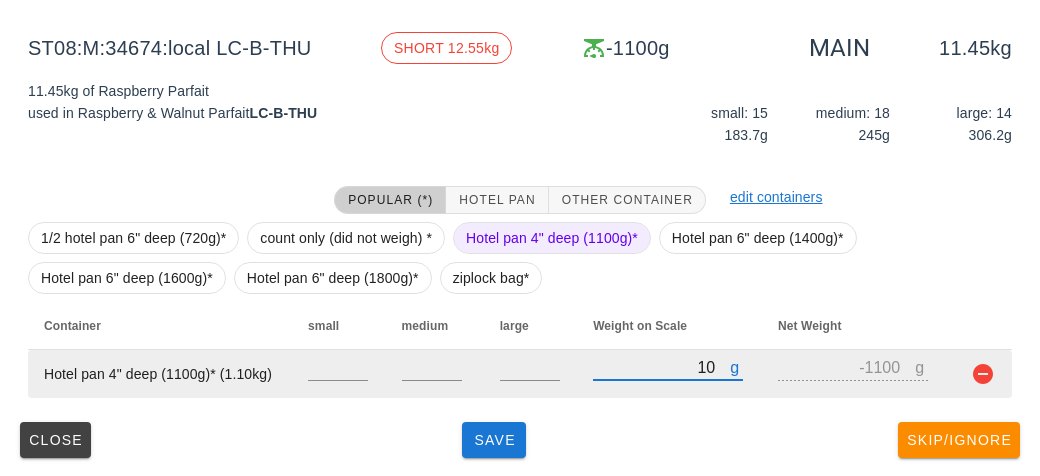 type on "120" 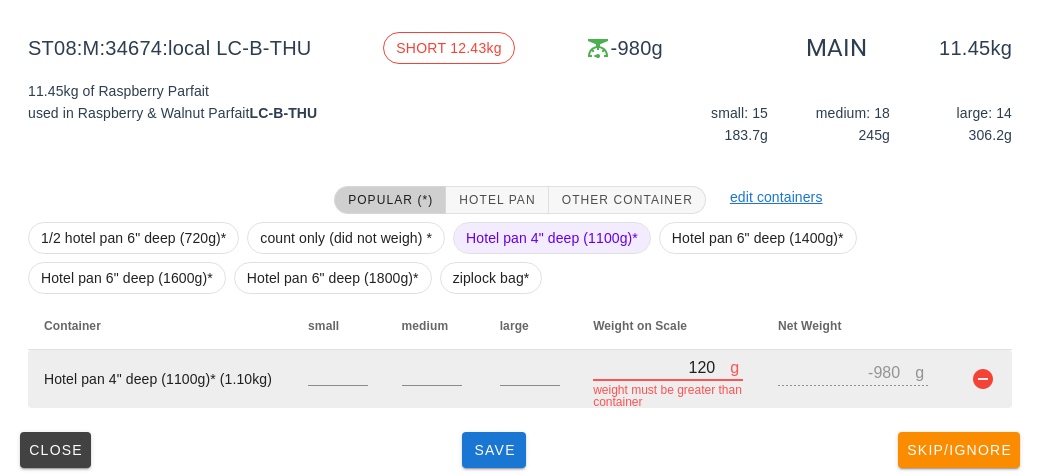 type on "1250" 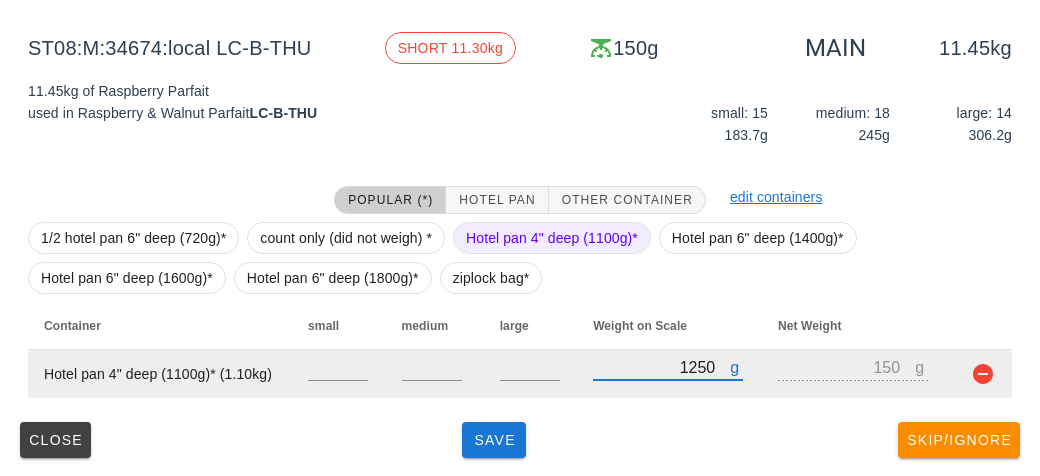 type on "12550" 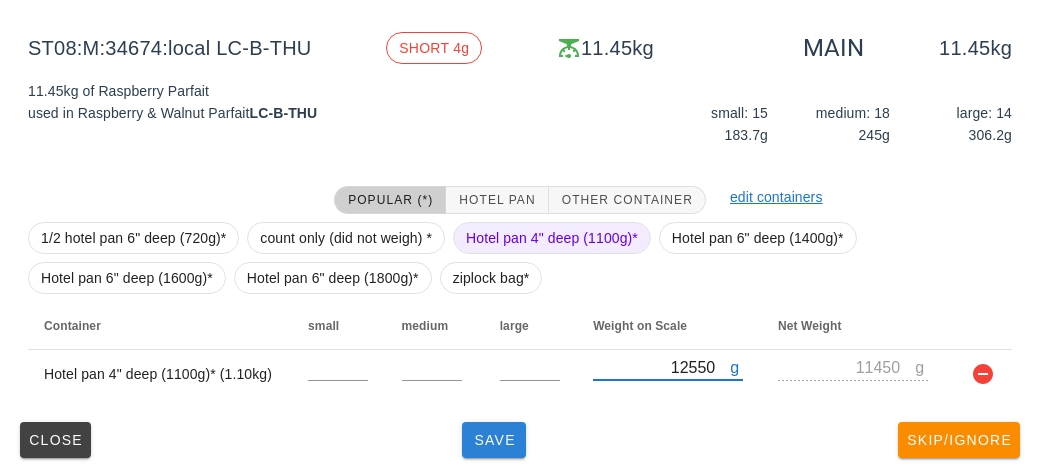 type on "12550" 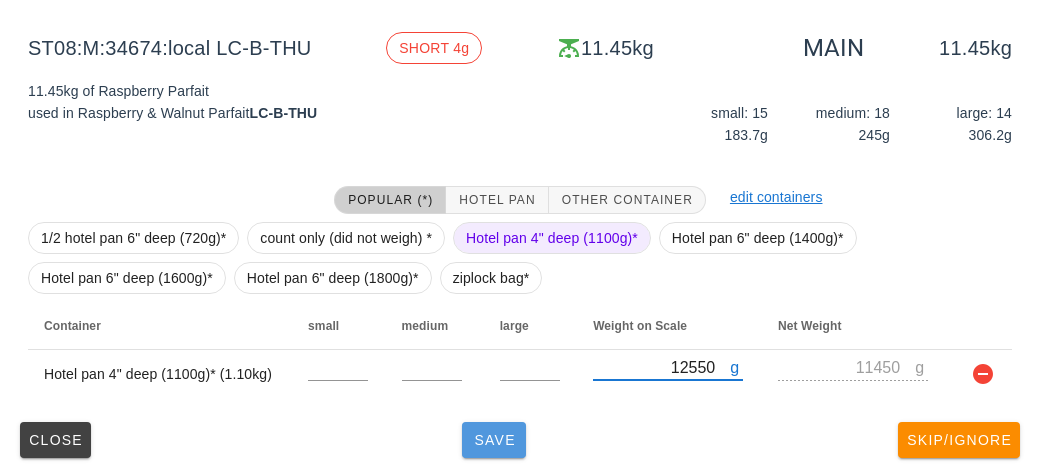 click on "Save" at bounding box center [494, 440] 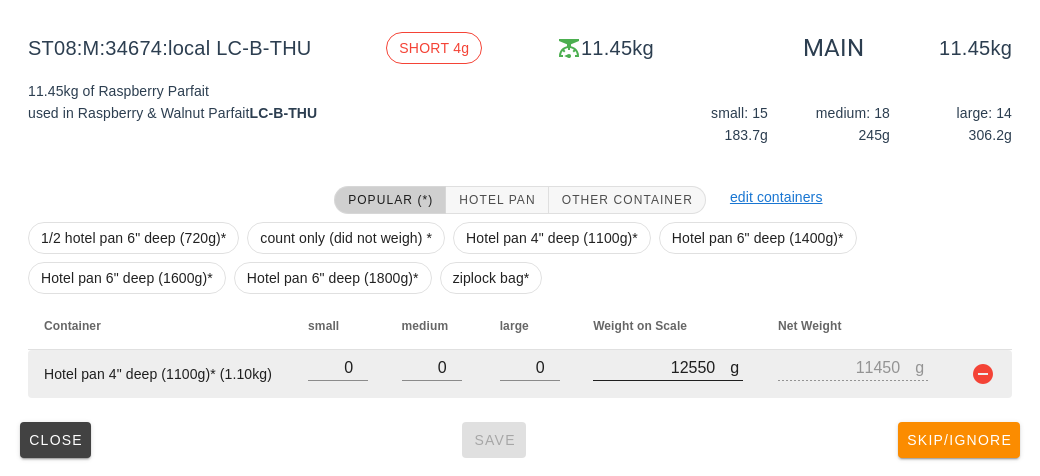 click on "12550" at bounding box center [661, 367] 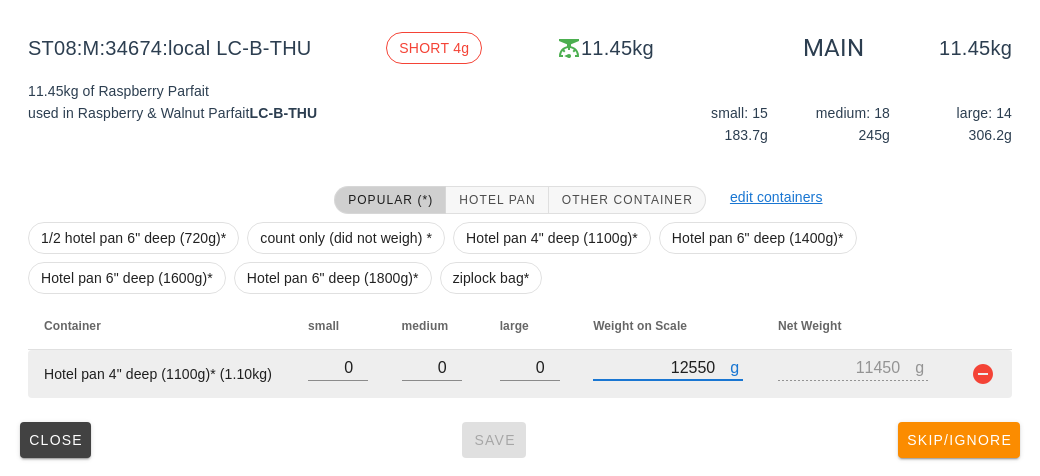 type on "1255" 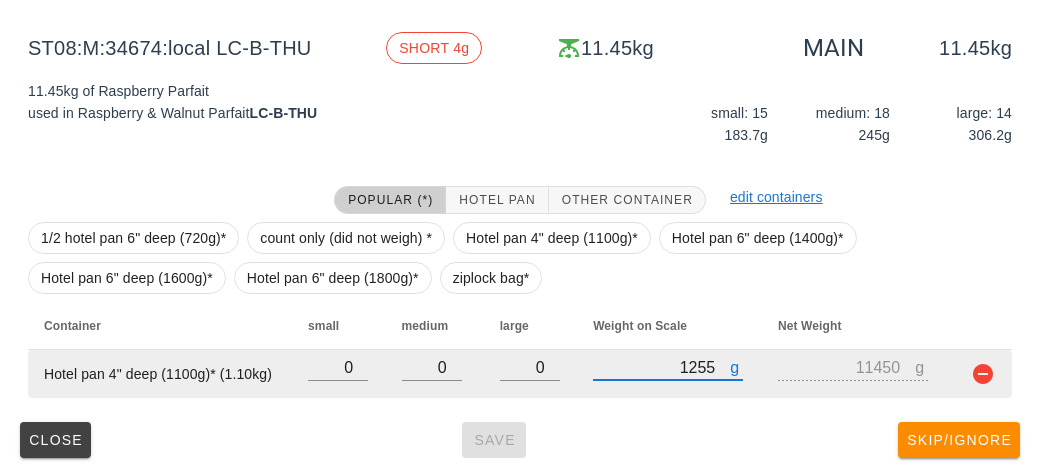 type on "155" 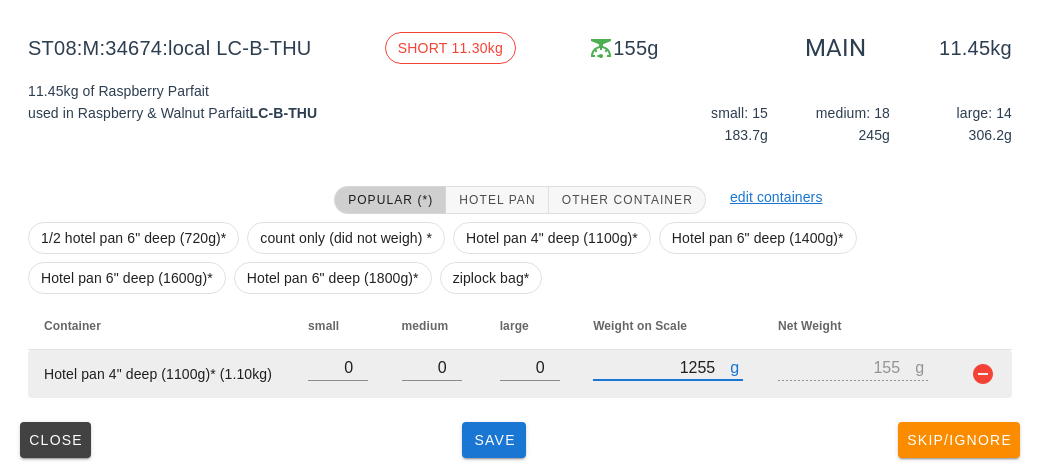 type on "12554" 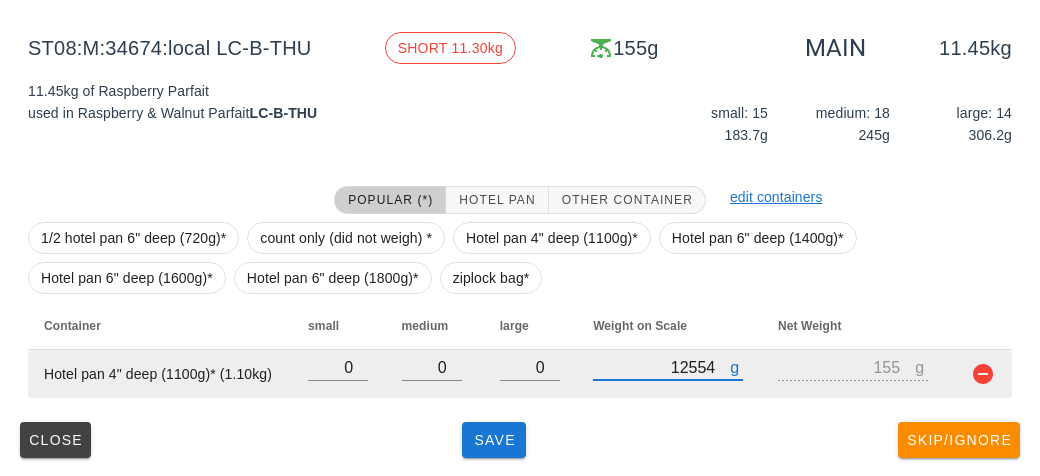 type on "11454" 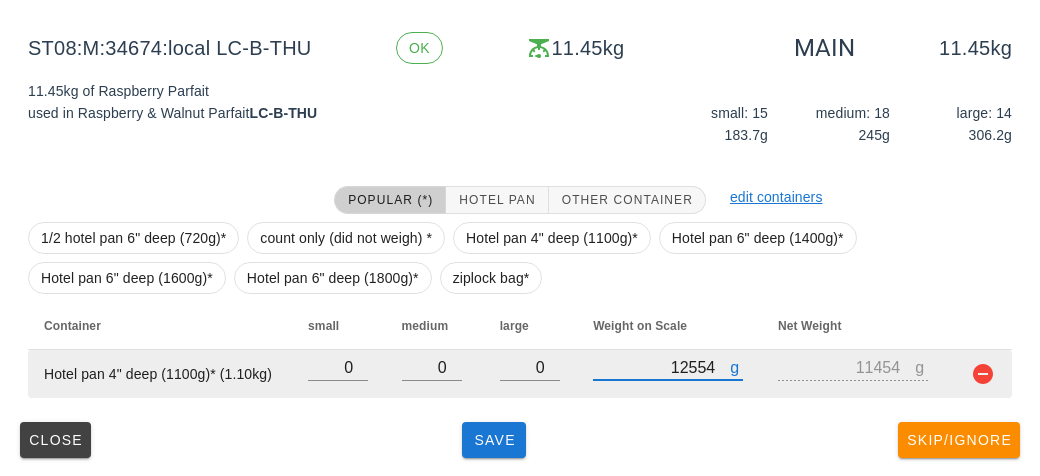 type on "12554" 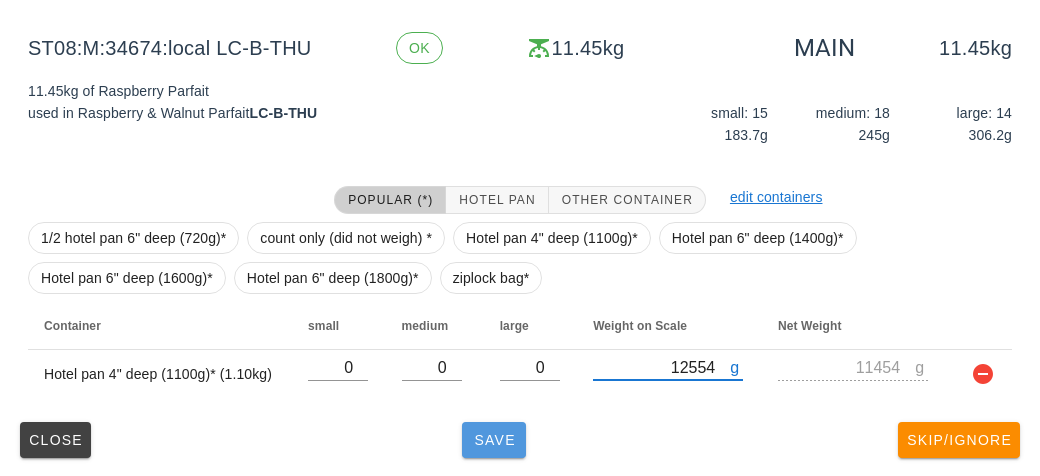 click on "Save" at bounding box center [494, 440] 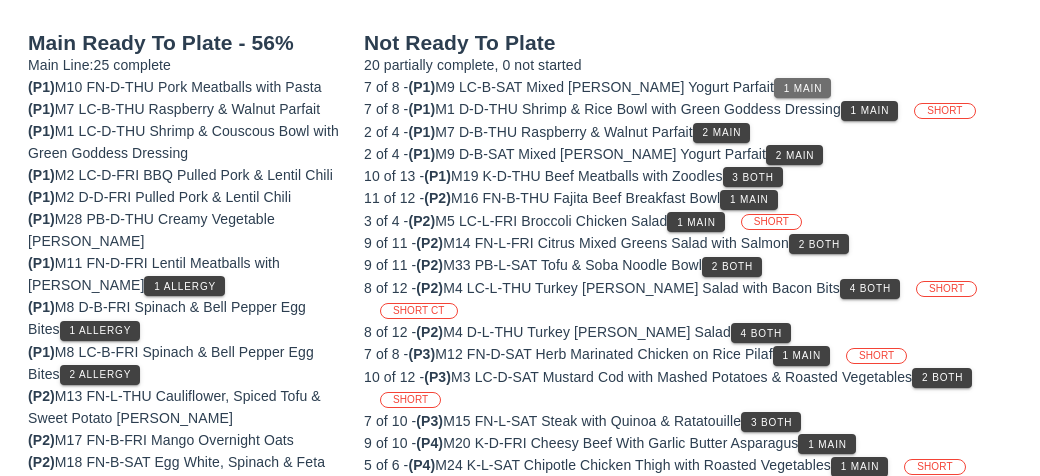 click on "1 Main" at bounding box center (802, 88) 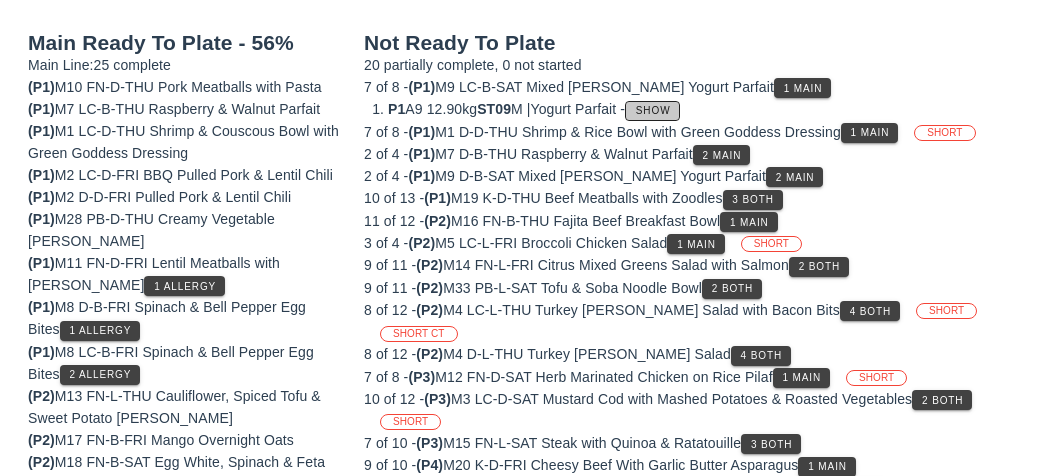 click on "Show" at bounding box center (653, 110) 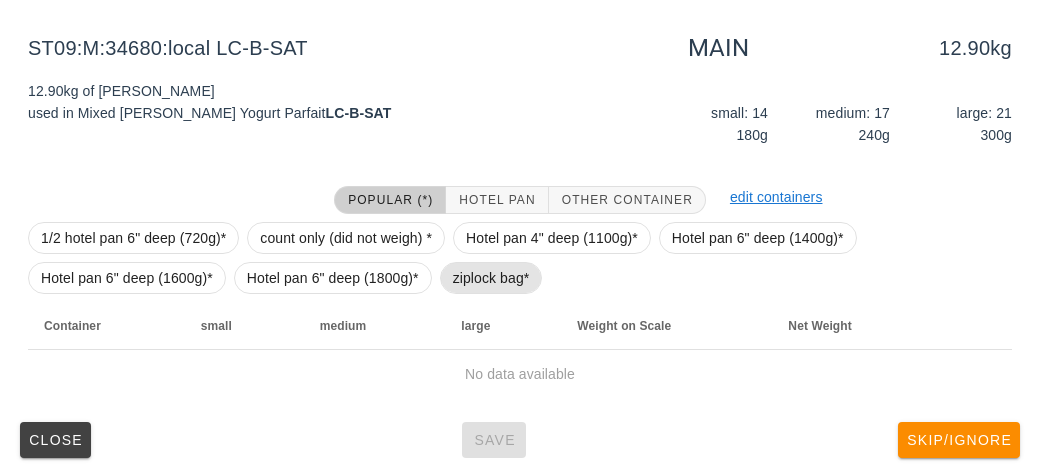click on "ziplock bag*" at bounding box center [491, 278] 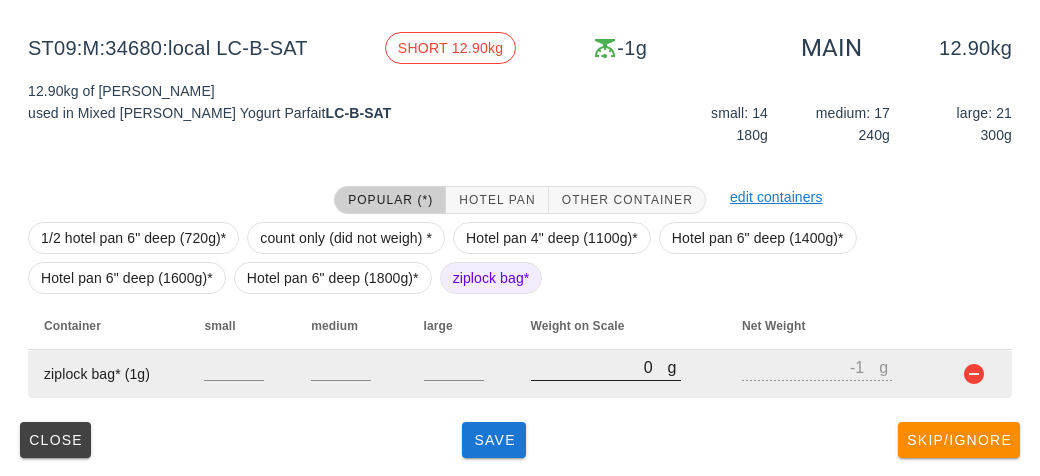 click on "0" at bounding box center (599, 367) 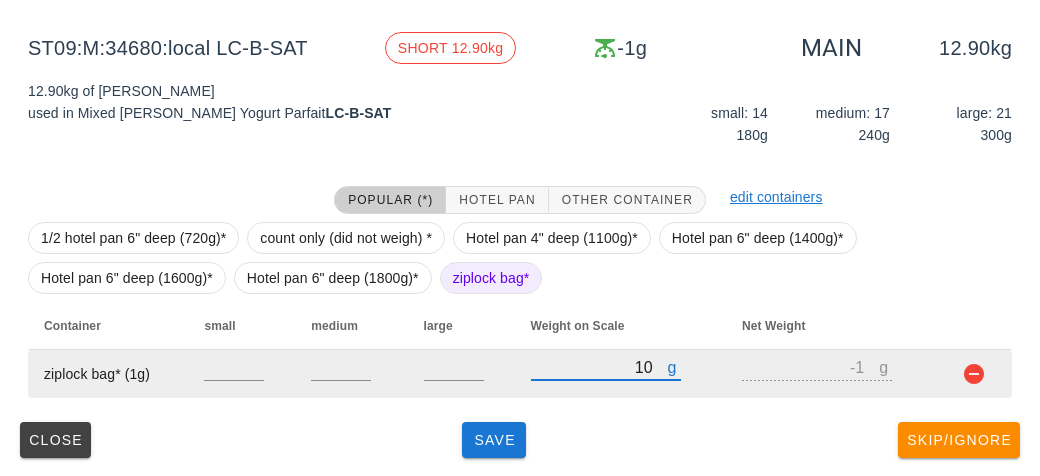 type on "120" 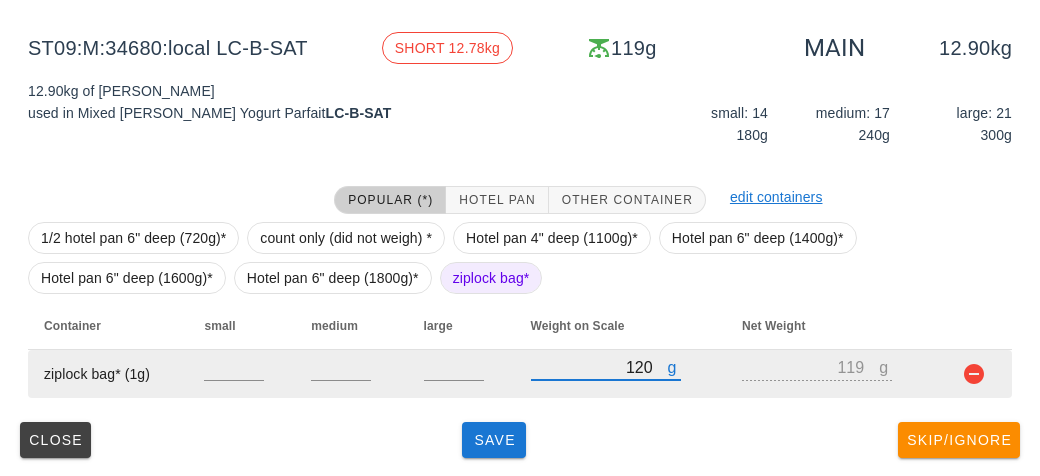 type on "1290" 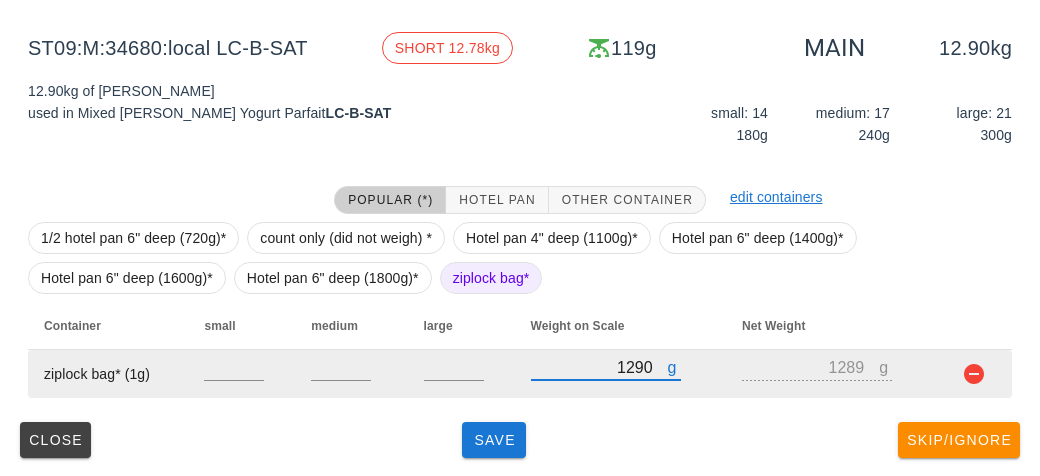 type on "12900" 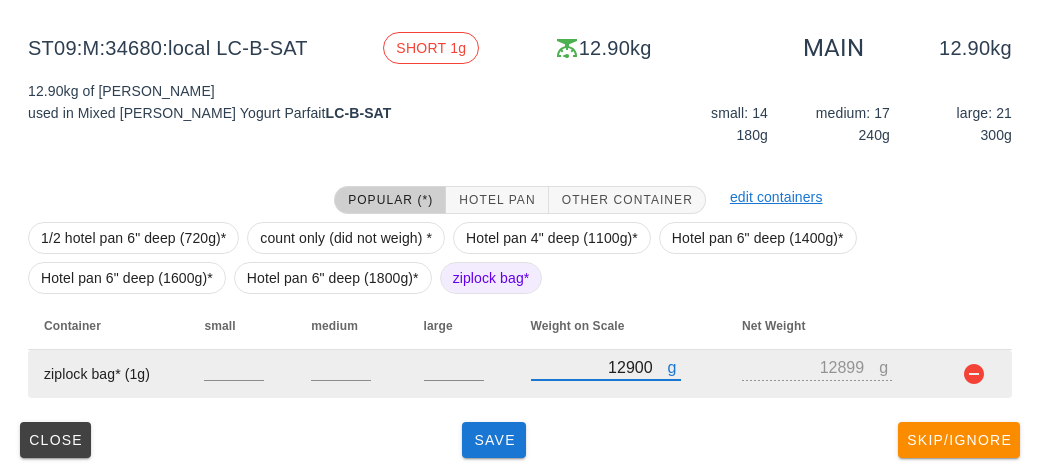 type on "1290" 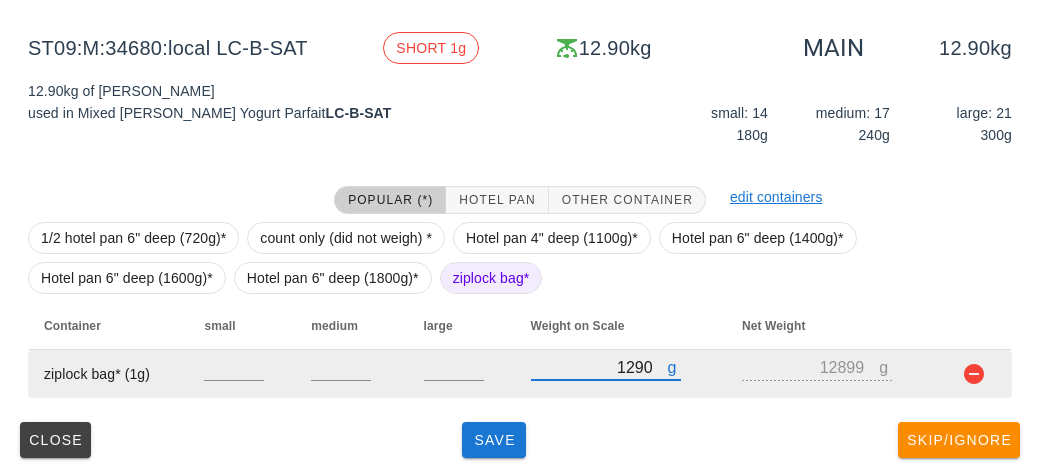 type on "1289" 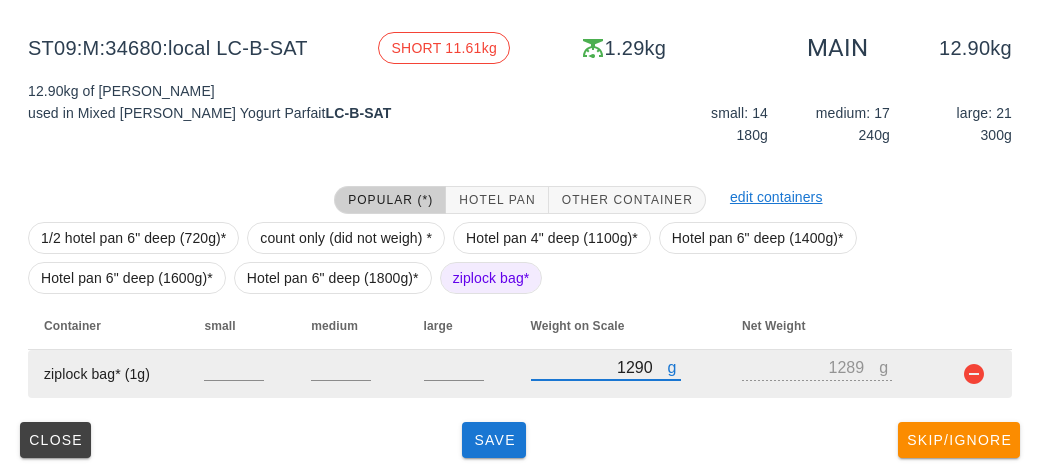 type on "12901" 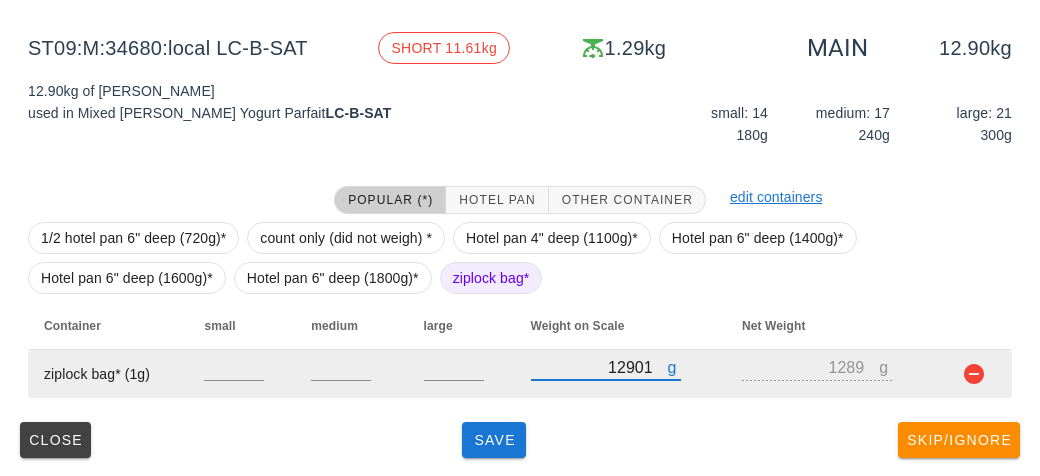 type on "12900" 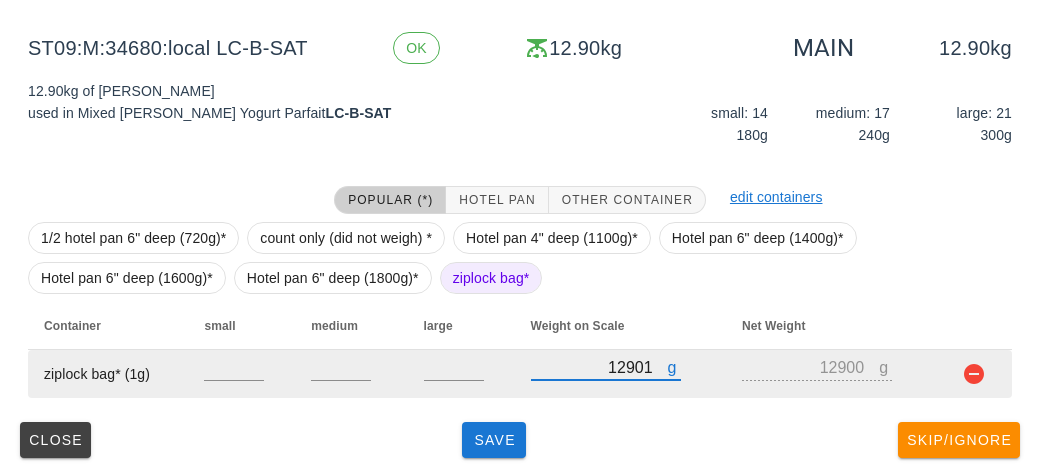 type on "12901" 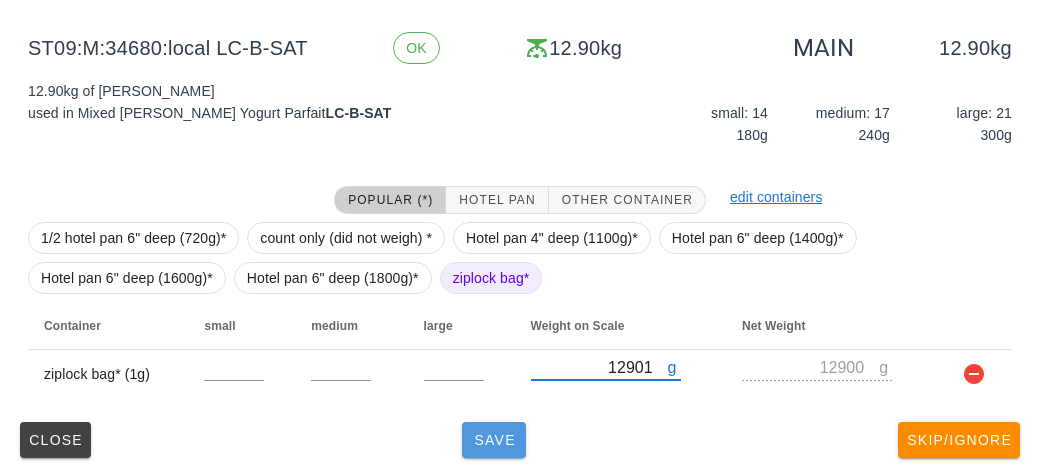 click on "Save" at bounding box center [494, 440] 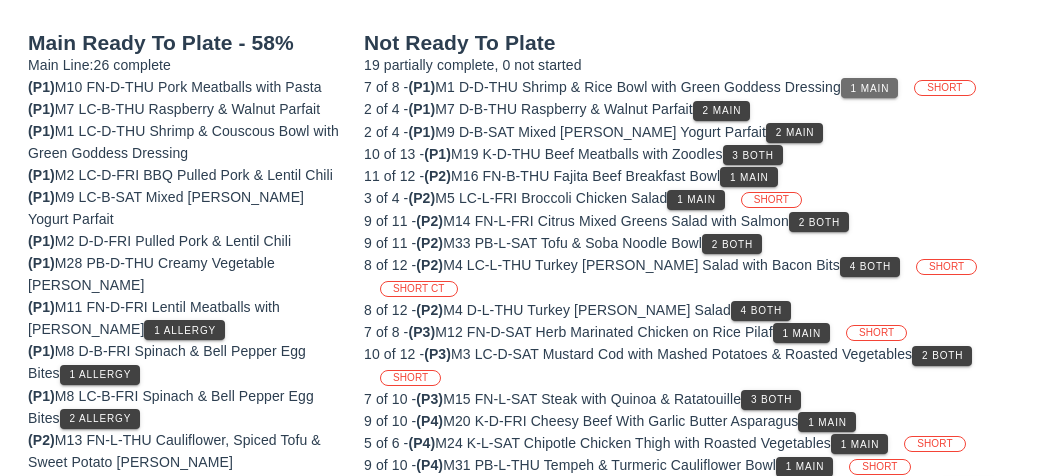 click on "1 Main" at bounding box center (869, 88) 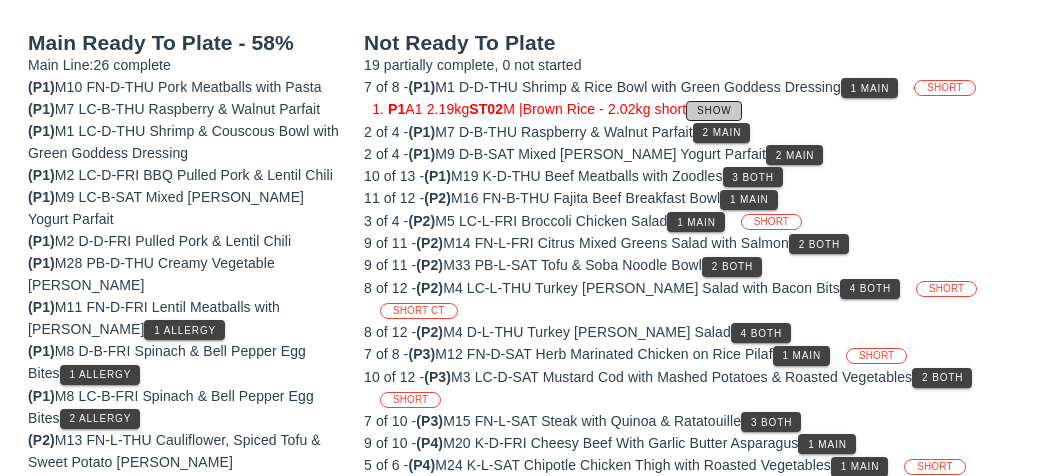 click on "Show" at bounding box center (714, 110) 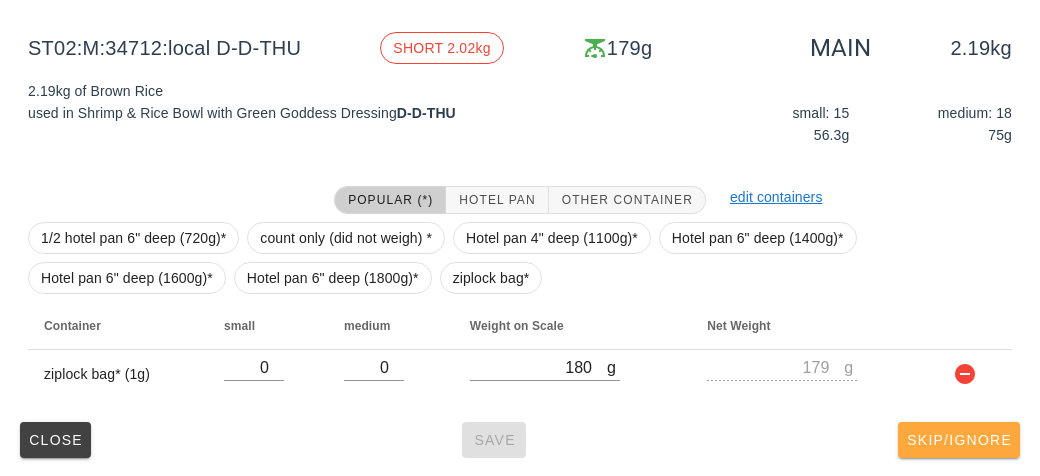 click on "Skip/Ignore" at bounding box center (959, 440) 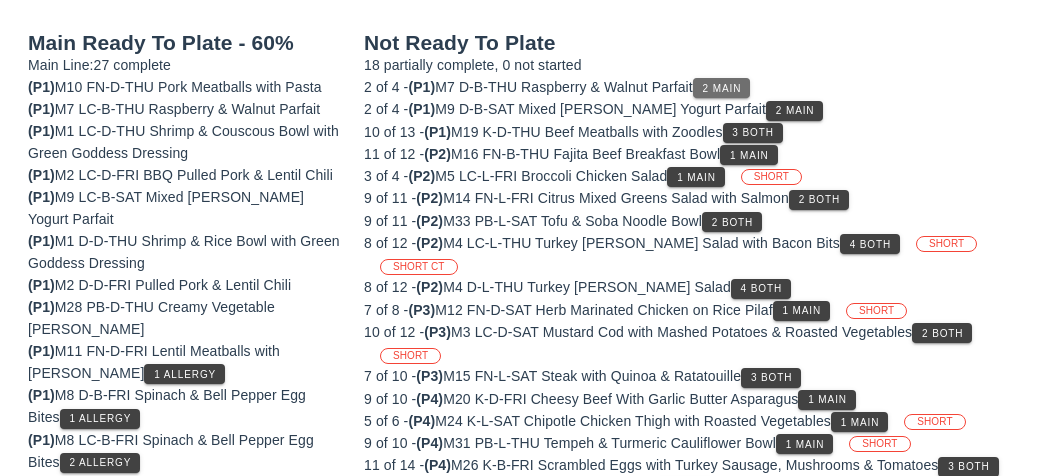 click on "2 Main" at bounding box center [721, 88] 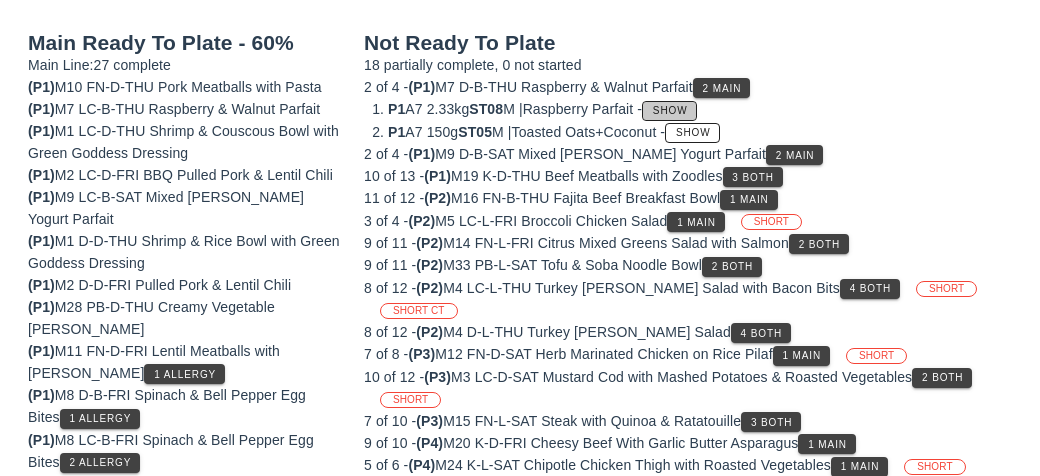 click on "Show" at bounding box center [670, 110] 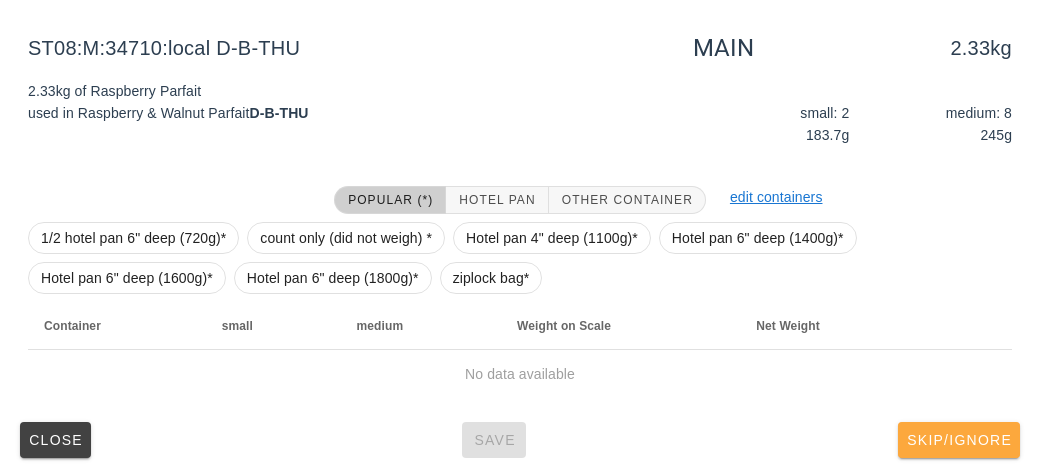 click on "Skip/Ignore" at bounding box center [959, 440] 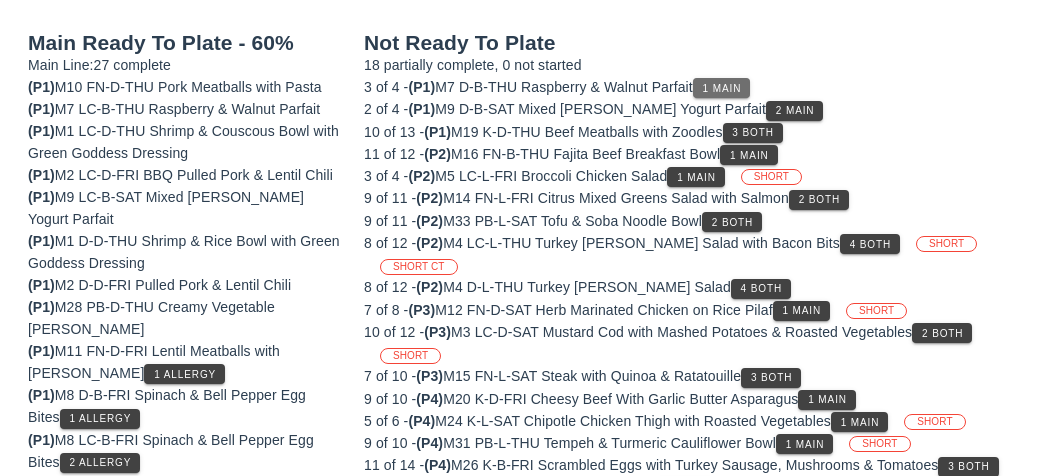 click on "1 Main" at bounding box center (722, 88) 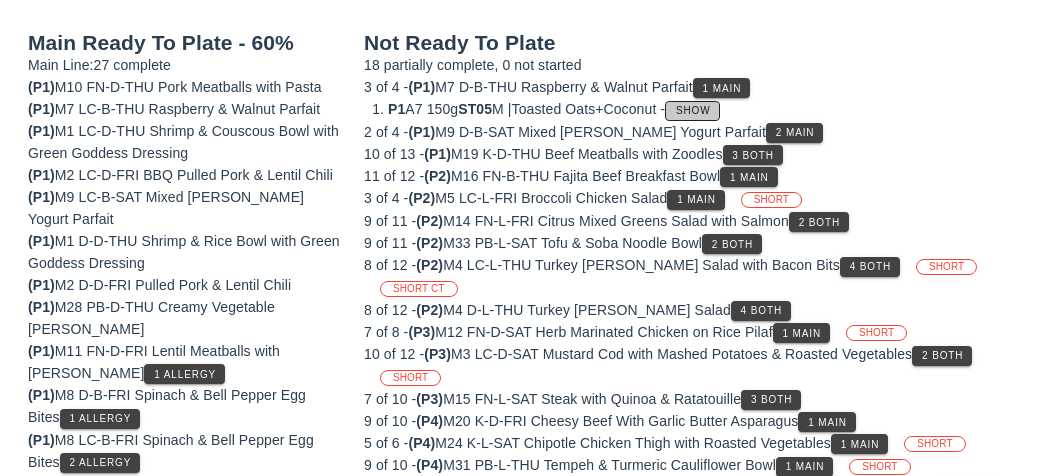 click on "Show" at bounding box center [693, 110] 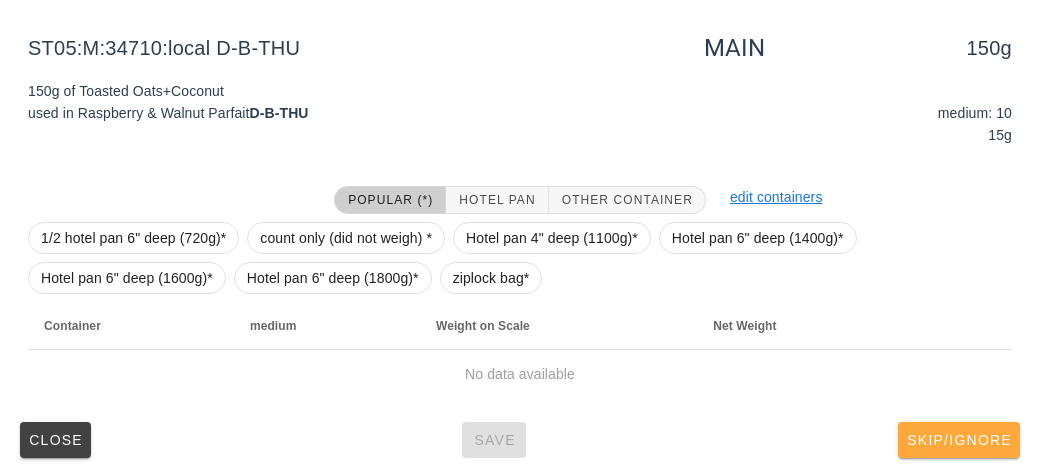 click on "Skip/Ignore" at bounding box center (959, 440) 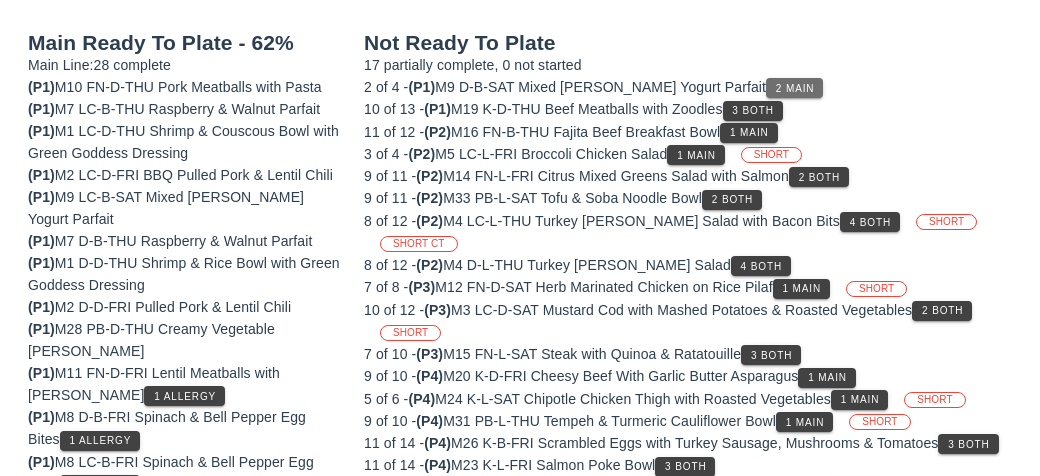 click on "2 Main" at bounding box center [794, 88] 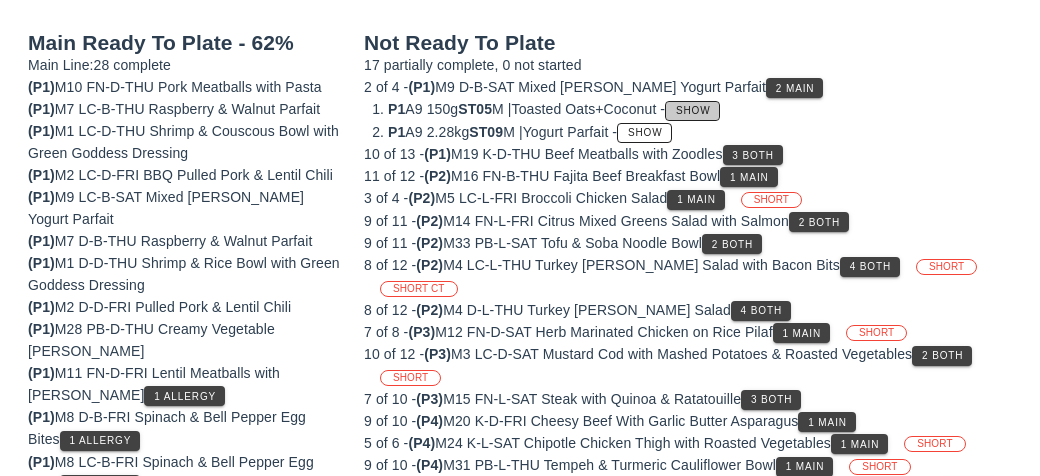 click on "Show" at bounding box center (692, 111) 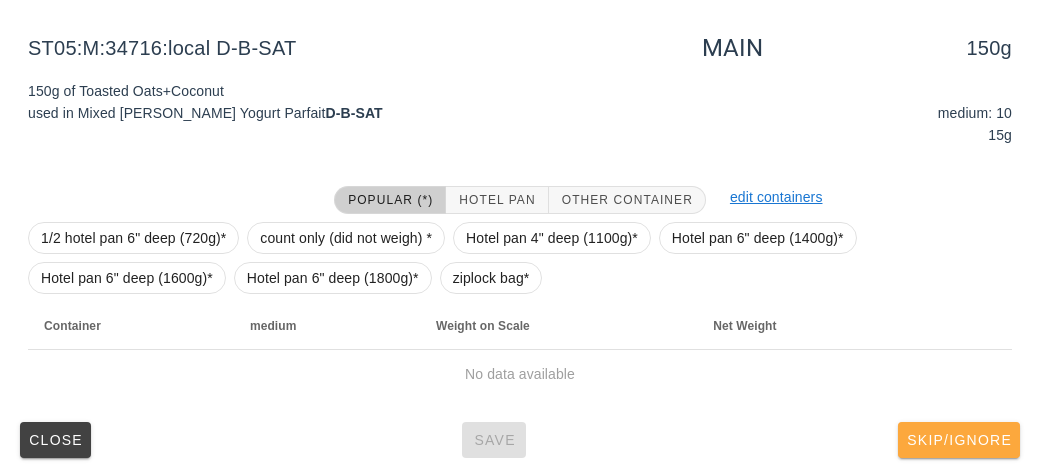 click on "Skip/Ignore" at bounding box center (959, 440) 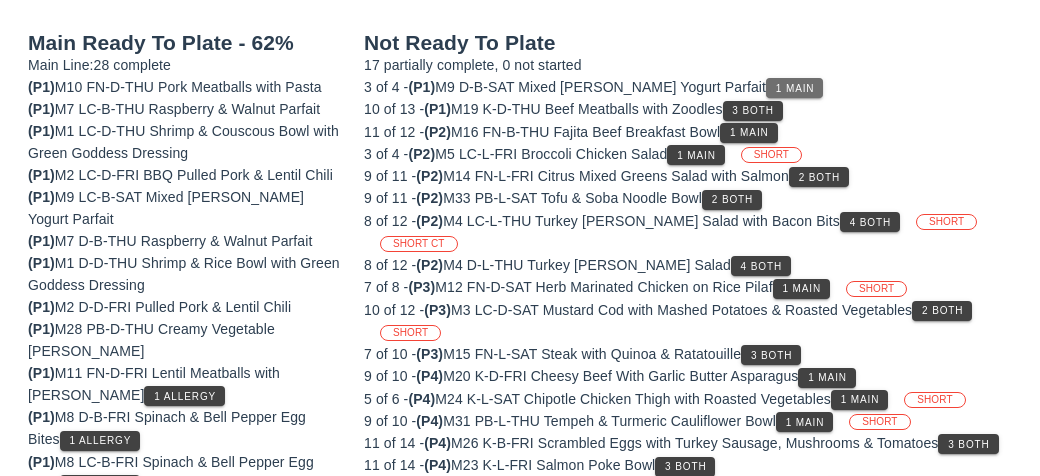 click on "1 Main" at bounding box center [795, 88] 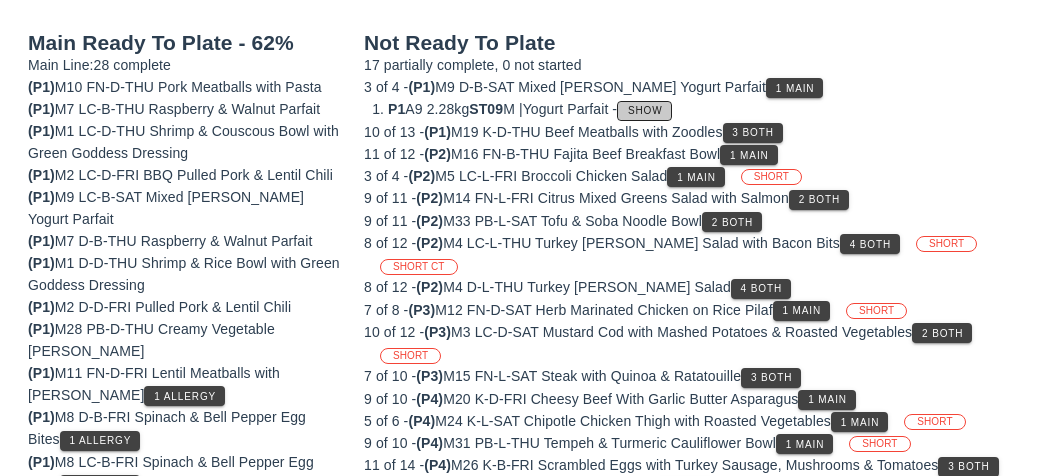click on "Show" at bounding box center (645, 110) 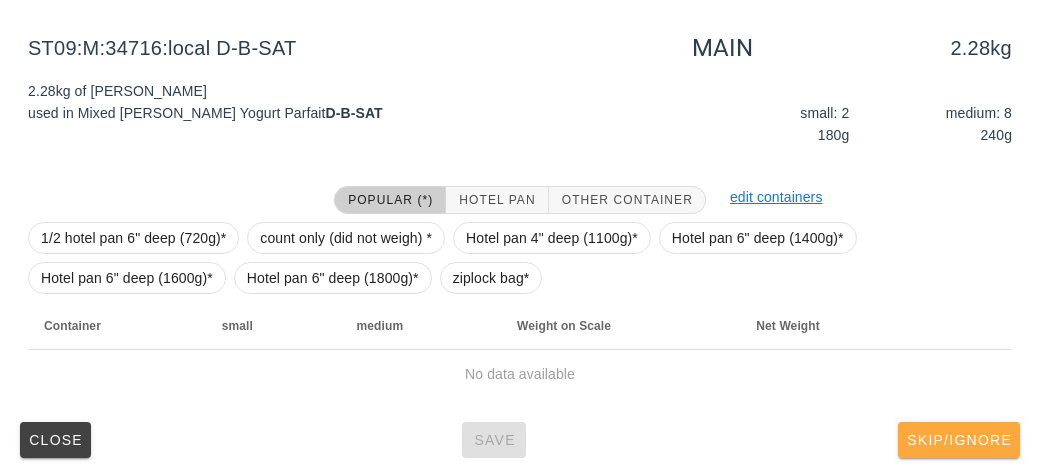 click on "Skip/Ignore" at bounding box center [959, 440] 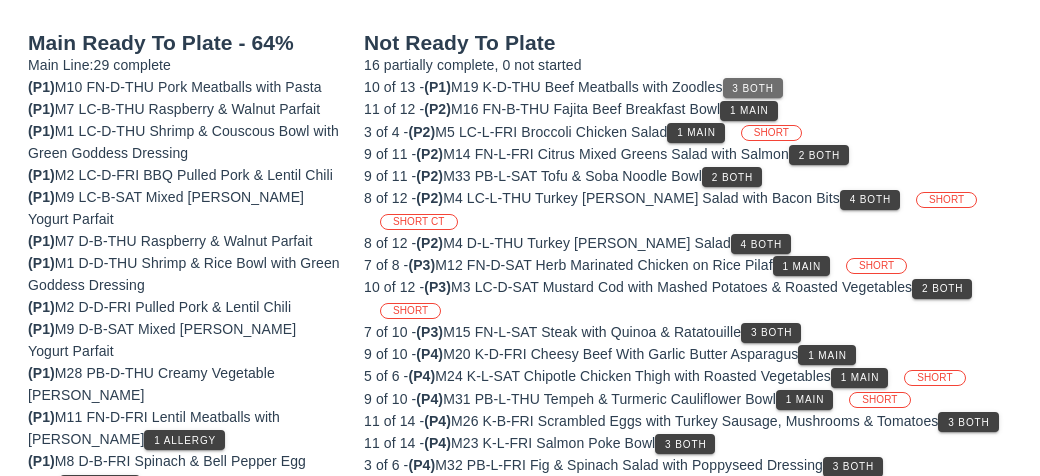 click on "3 Both" at bounding box center (753, 88) 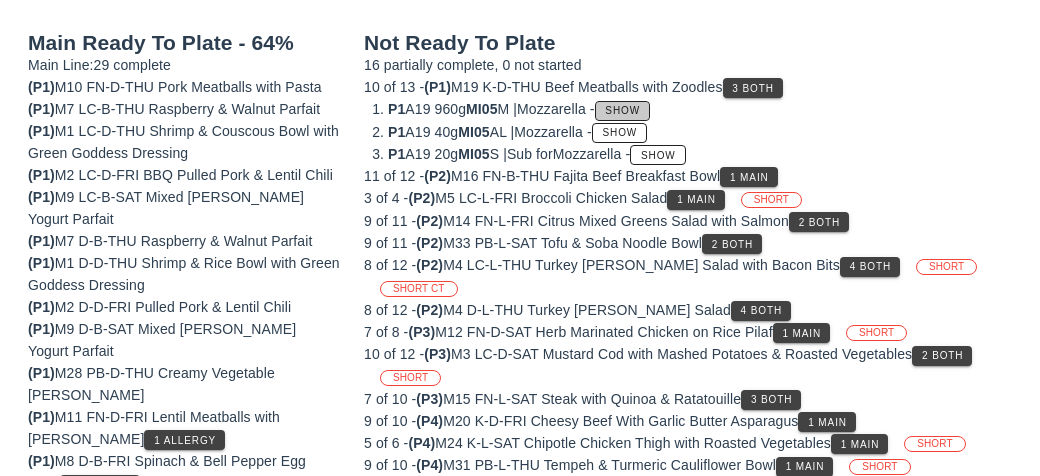 click on "Show" at bounding box center [622, 110] 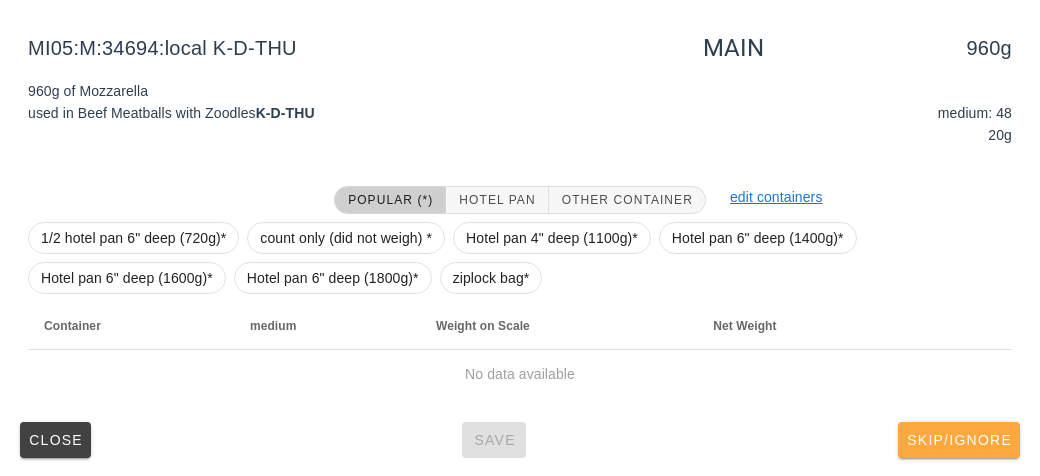 click on "Skip/Ignore" at bounding box center (959, 440) 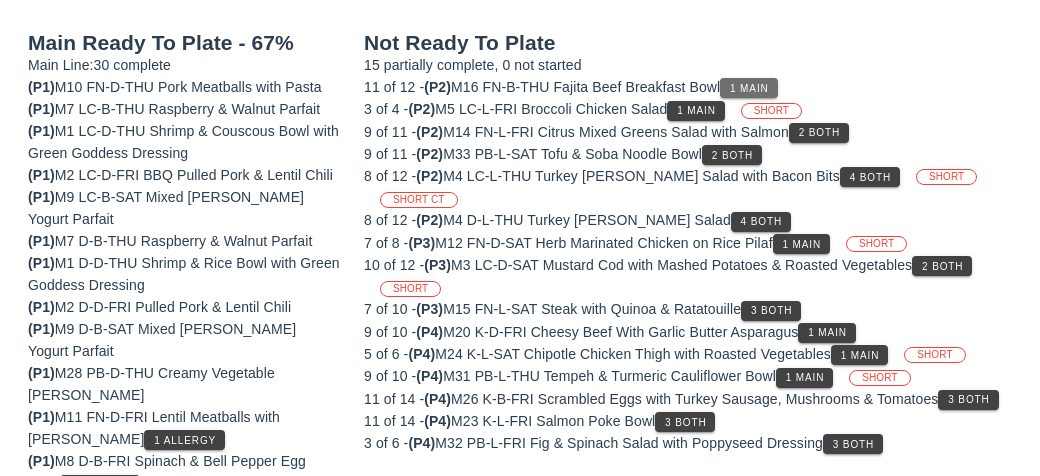 click on "1 Main" at bounding box center [748, 88] 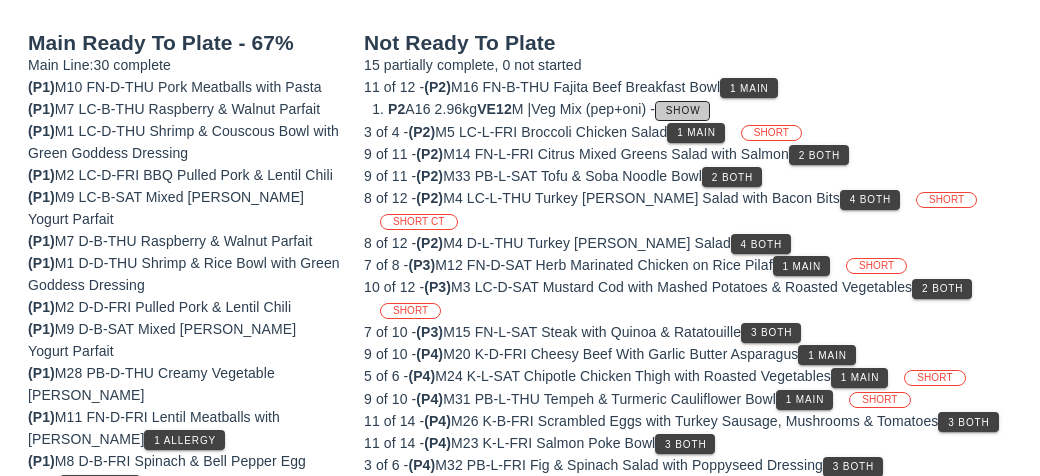 click on "Show" at bounding box center [682, 111] 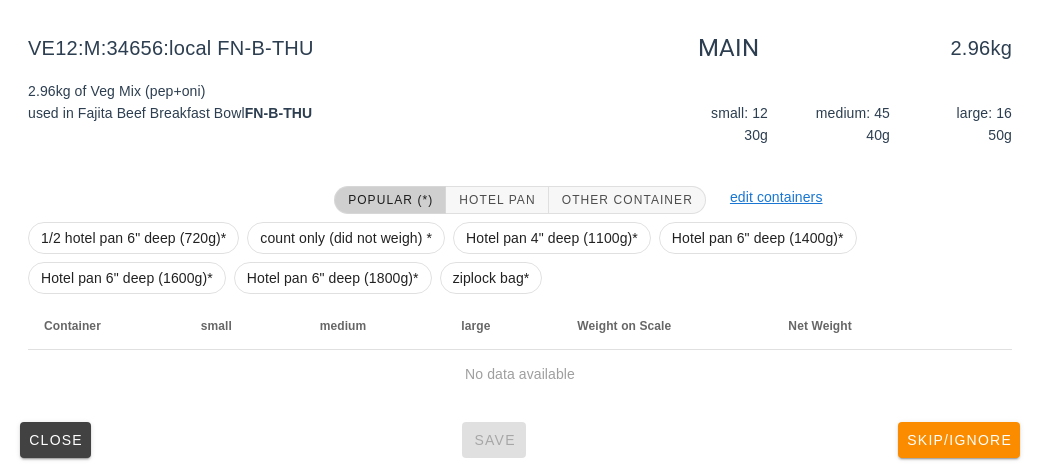 click on "Popular (*) Hotel Pan Other Container edit containers  1/2 hotel pan 6" deep (720g)*   count only (did not weigh) *   Hotel pan 4" deep (1100g)*   Hotel pan 6" deep (1400g)*   Hotel pan 6" deep (1600g)*   Hotel pan 6" deep (1800g)*   ziplock bag*  Container small medium large Weight on Scale Net Weight No data available" at bounding box center (520, 292) 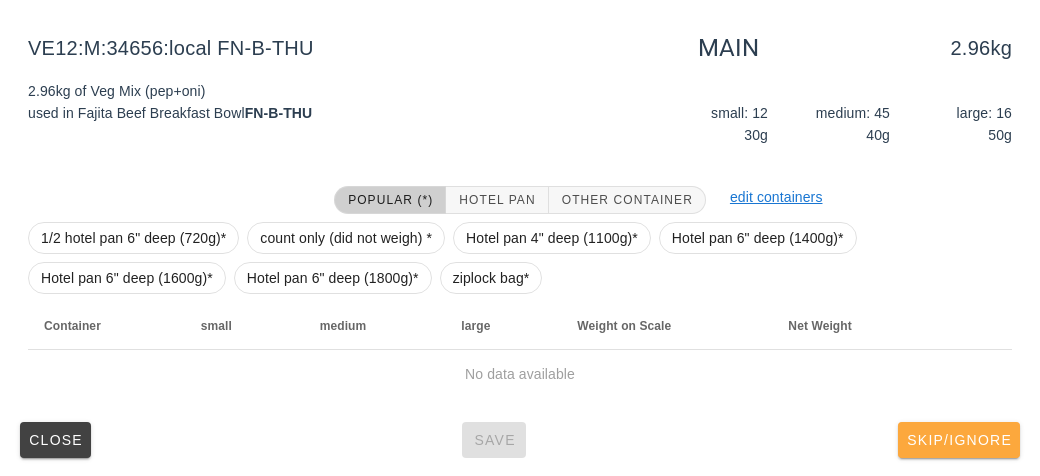 click on "Skip/Ignore" at bounding box center [959, 440] 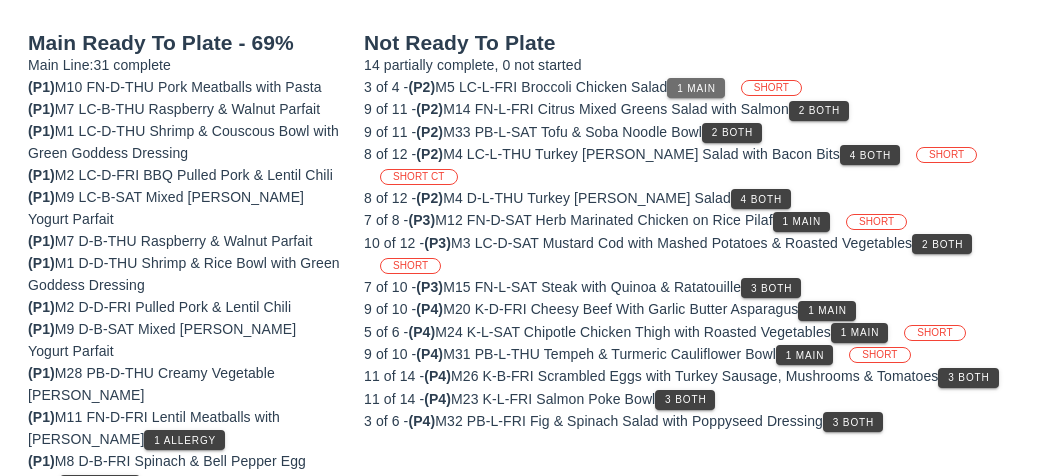 click on "1 Main" at bounding box center [696, 88] 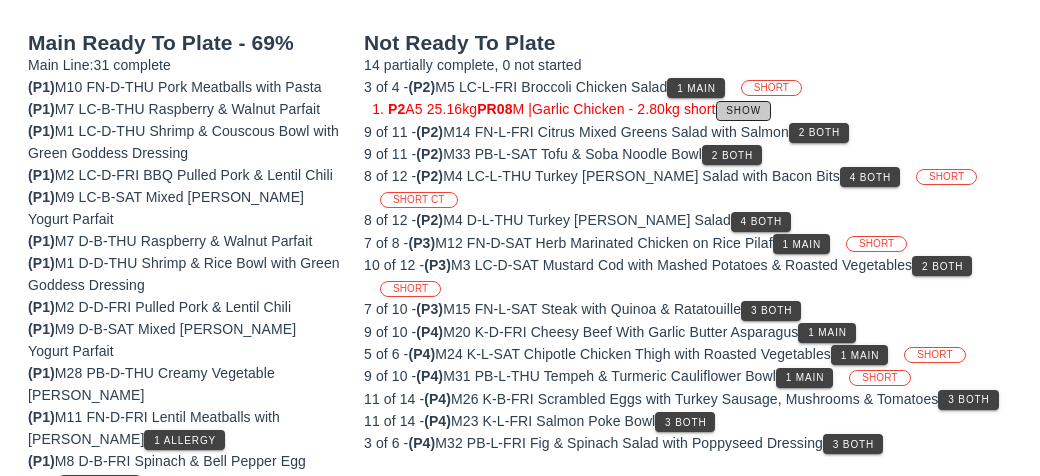 click on "Show" at bounding box center [743, 110] 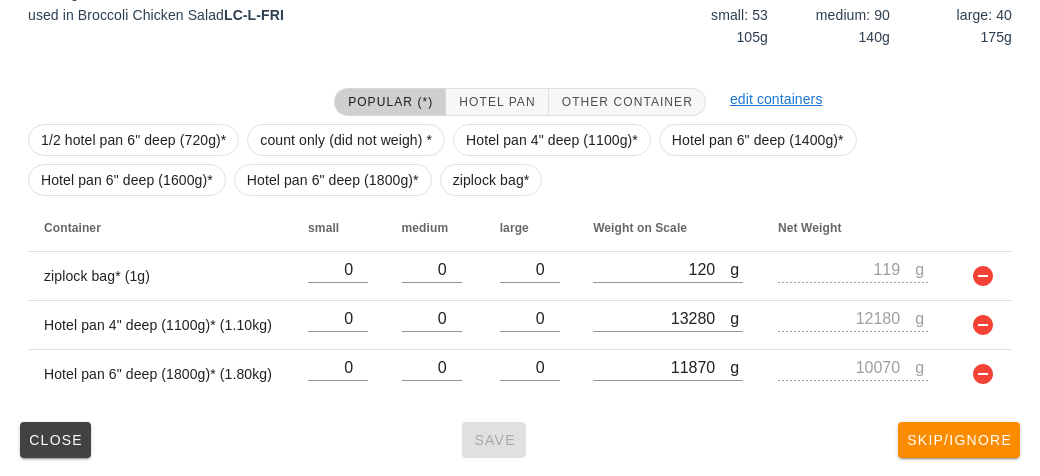 scroll, scrollTop: 232, scrollLeft: 0, axis: vertical 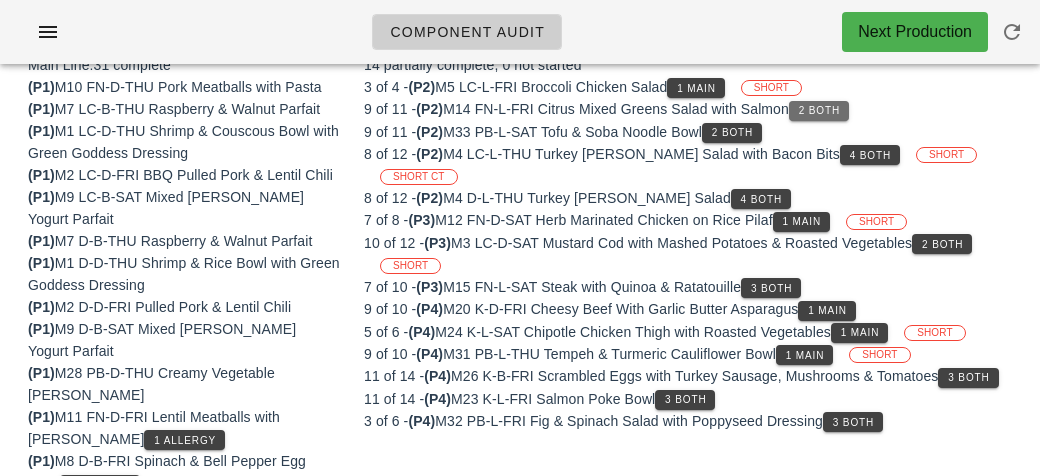 click on "2 Both" at bounding box center (819, 110) 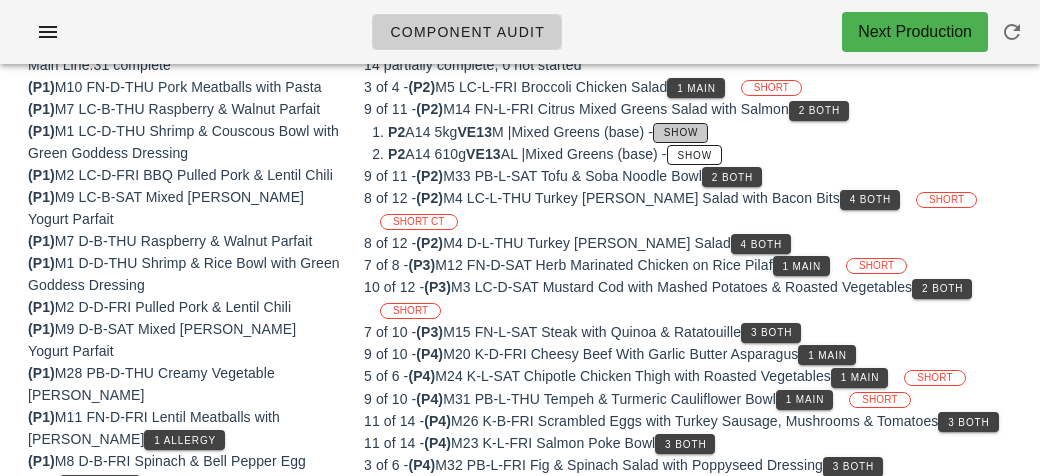 click on "Show" at bounding box center (680, 133) 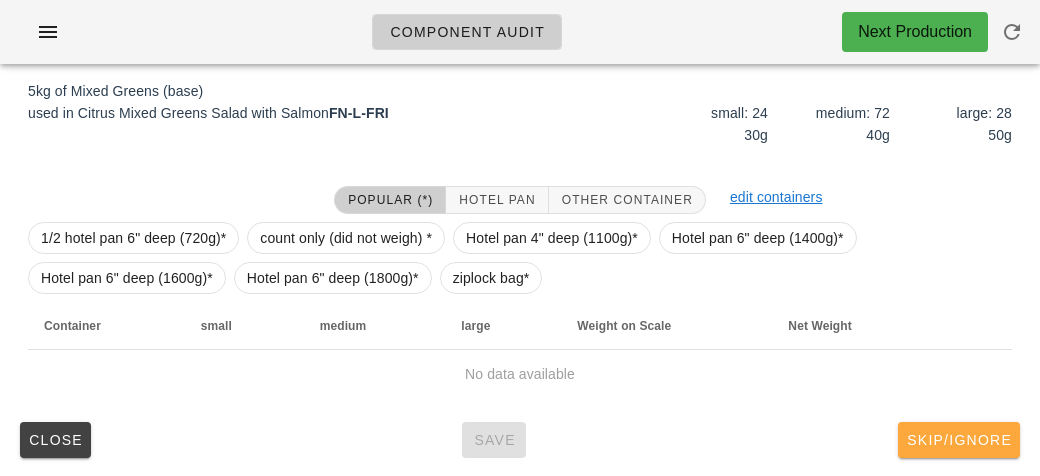 click on "Skip/Ignore" at bounding box center (959, 440) 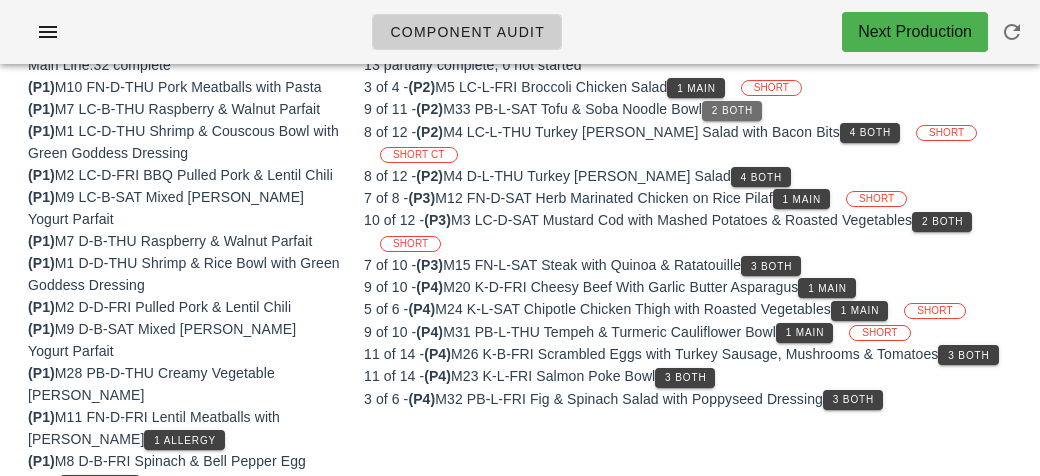 click on "2 Both" at bounding box center (732, 110) 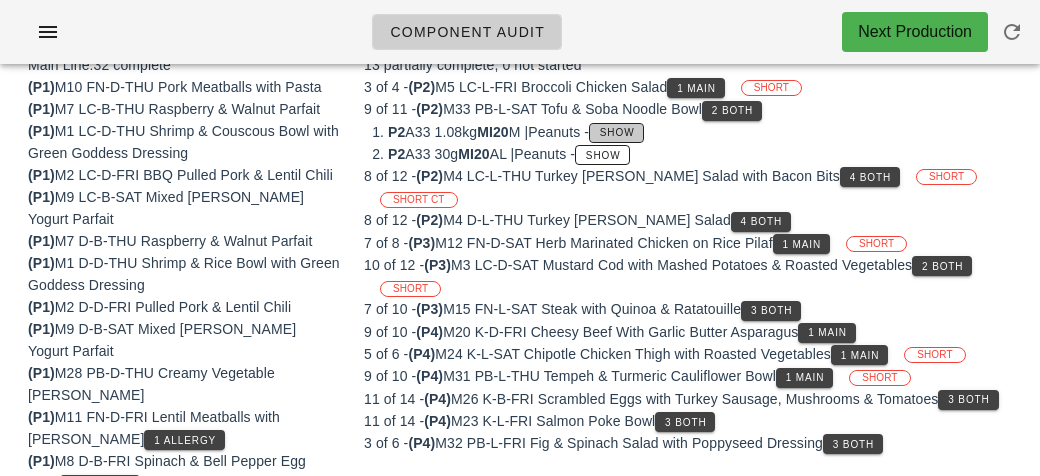 click on "Show" at bounding box center (616, 133) 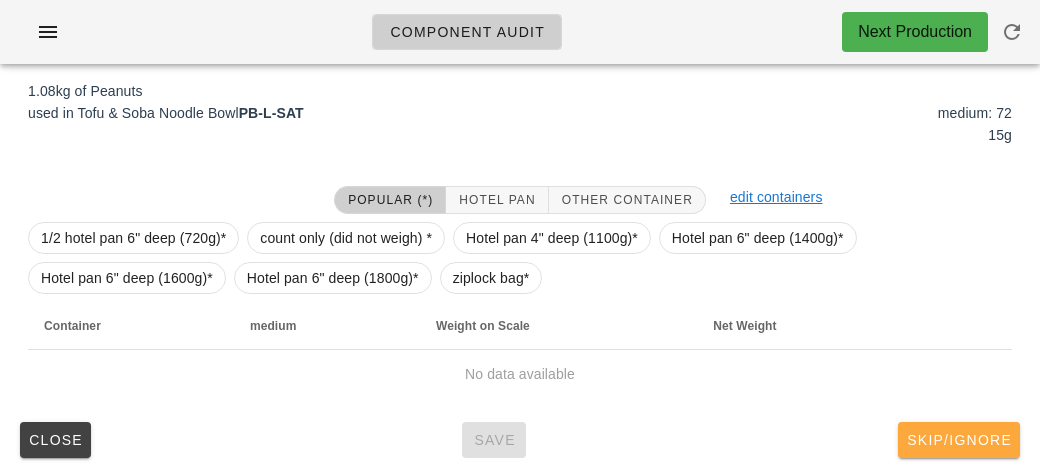 click on "Skip/Ignore" at bounding box center (959, 440) 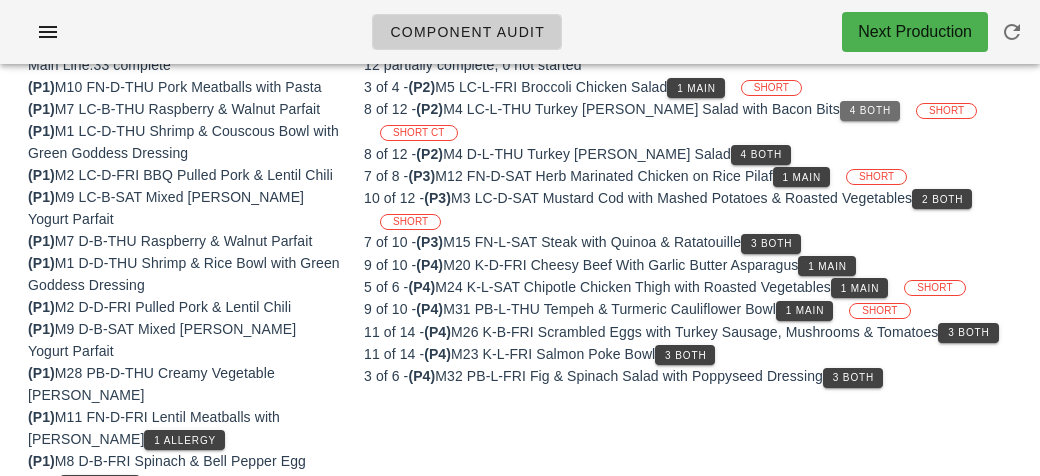 click on "4 Both" at bounding box center (870, 110) 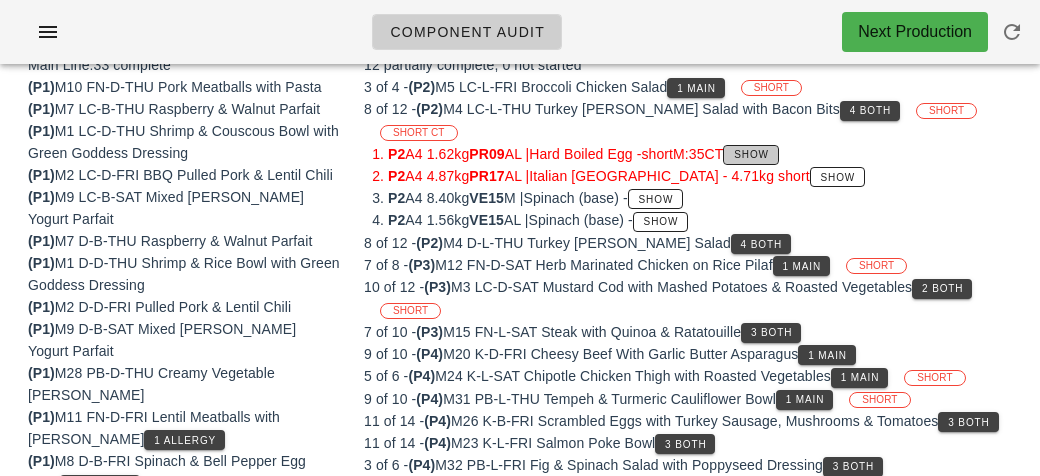 click on "Show" at bounding box center (751, 154) 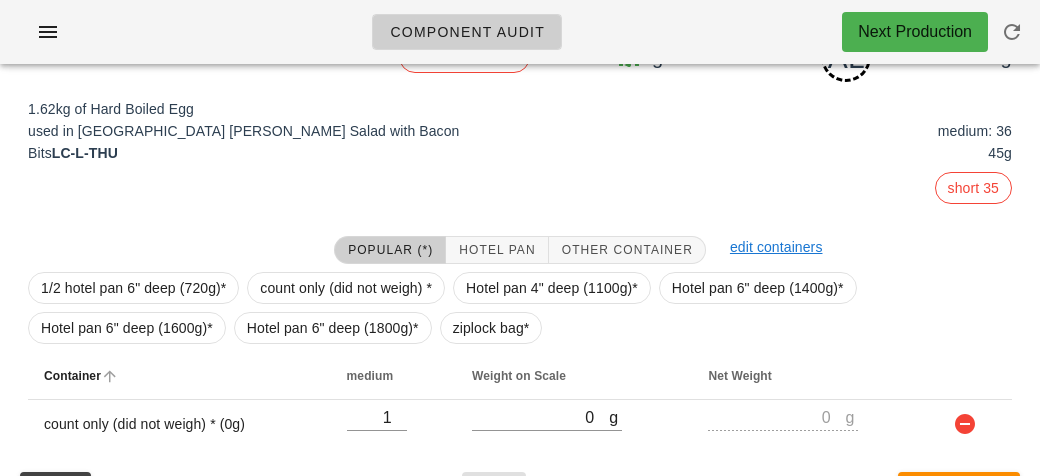 click on "Container" at bounding box center [179, 376] 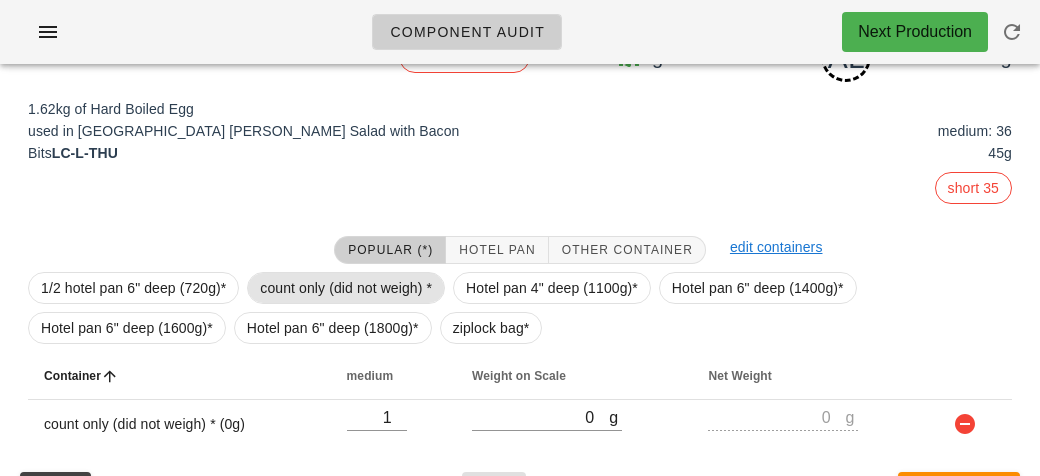 click on "count only (did not weigh) *" at bounding box center (346, 288) 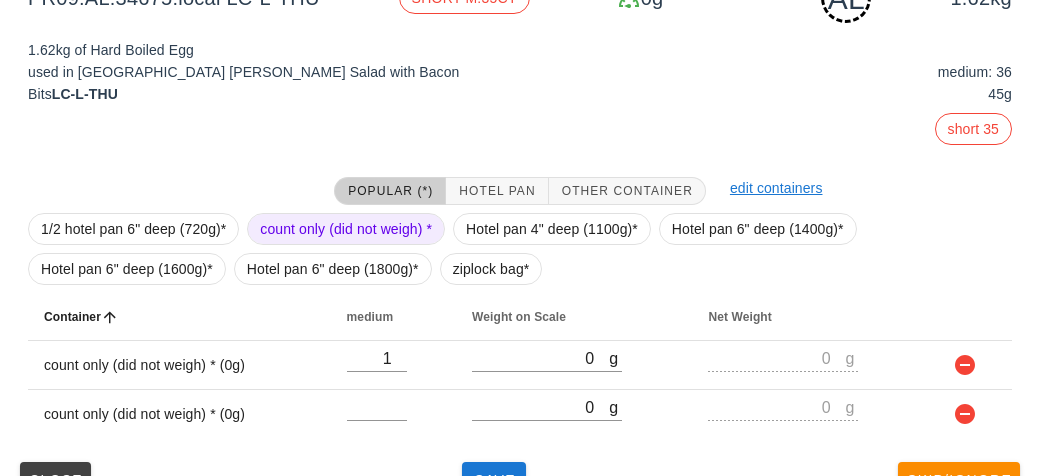scroll, scrollTop: 331, scrollLeft: 0, axis: vertical 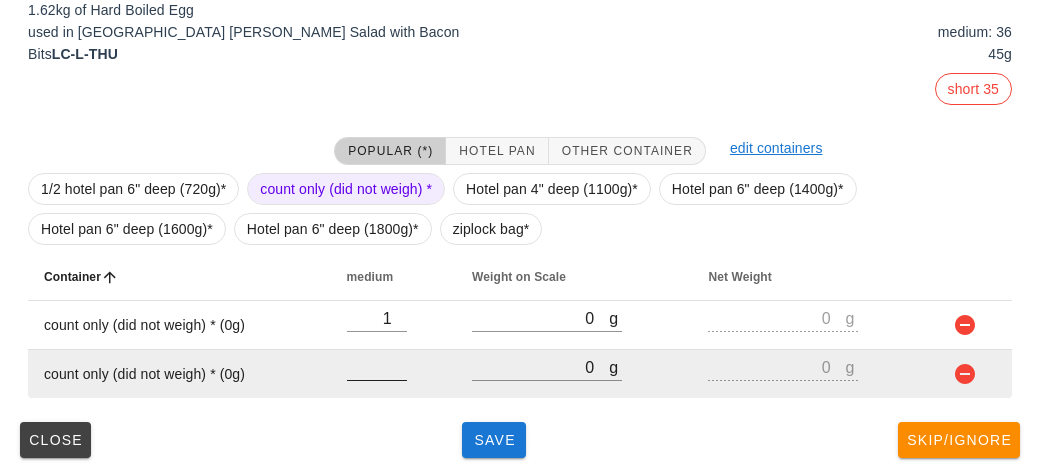 click at bounding box center (377, 367) 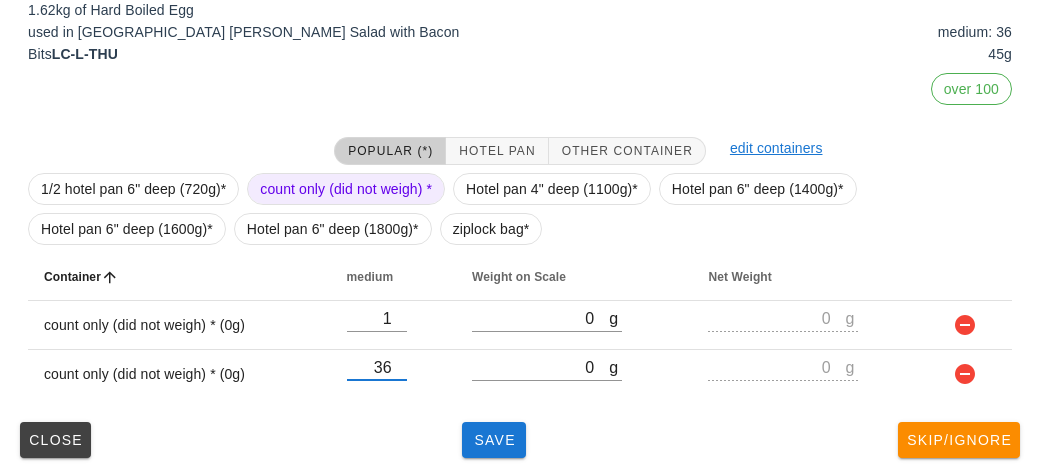 type on "36" 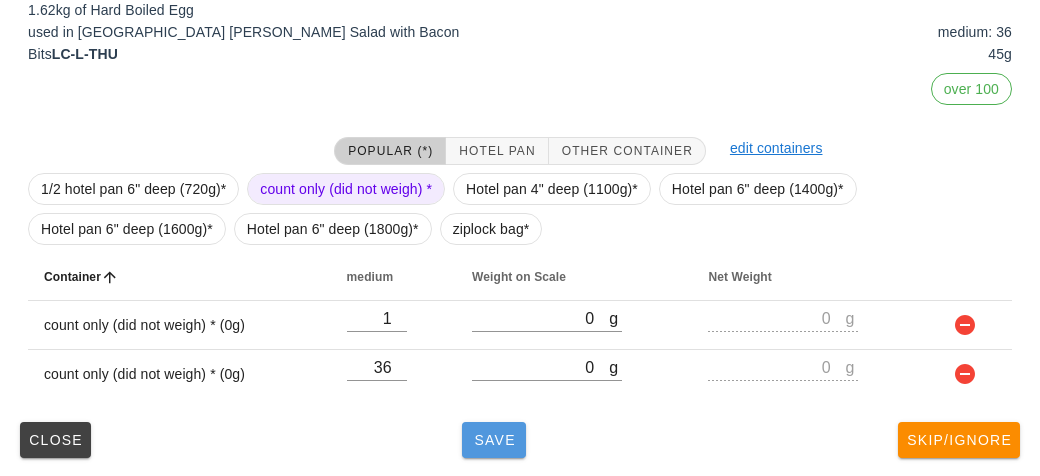 click on "Save" at bounding box center (494, 440) 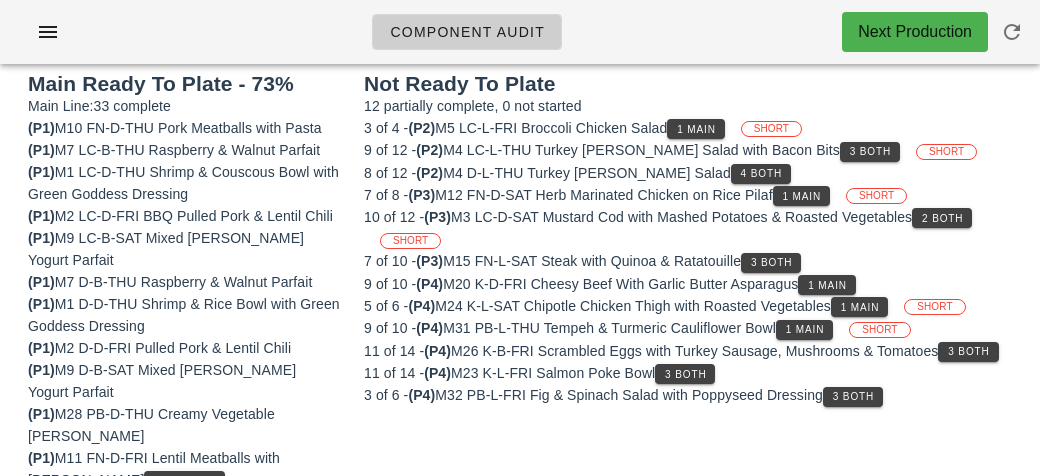 scroll, scrollTop: 173, scrollLeft: 0, axis: vertical 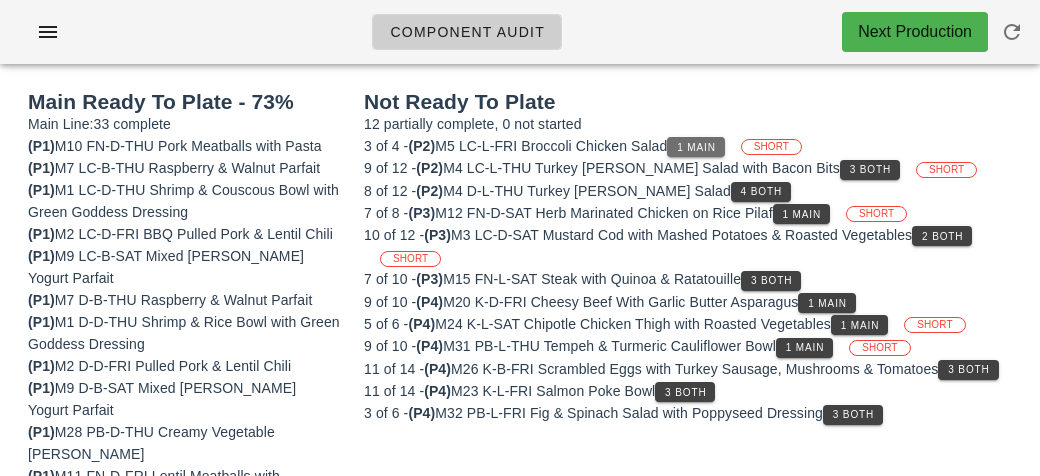 click on "1 Main" at bounding box center (695, 147) 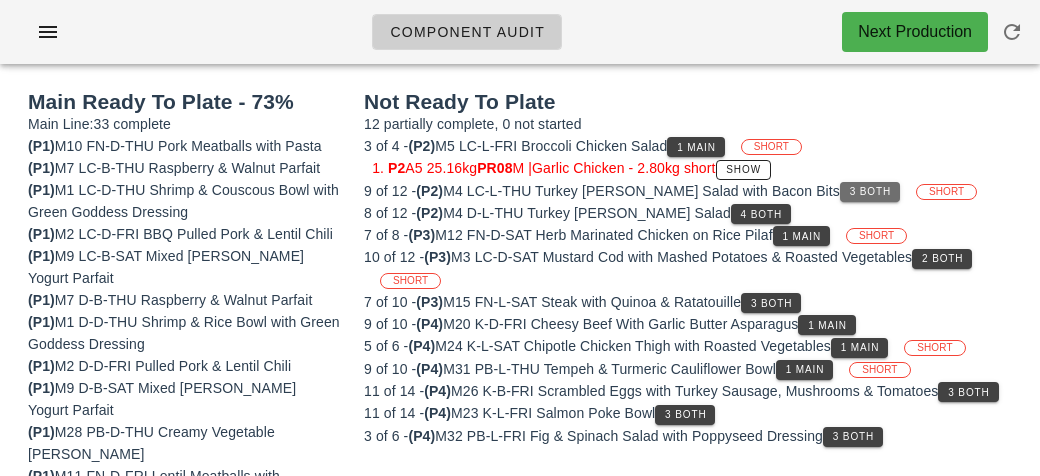 click on "3 Both" at bounding box center [870, 191] 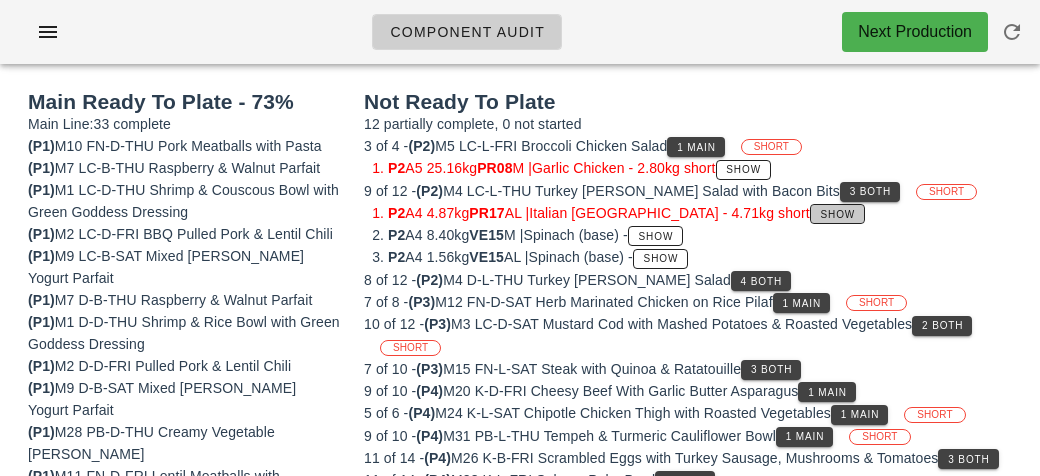 click on "Show" at bounding box center [837, 214] 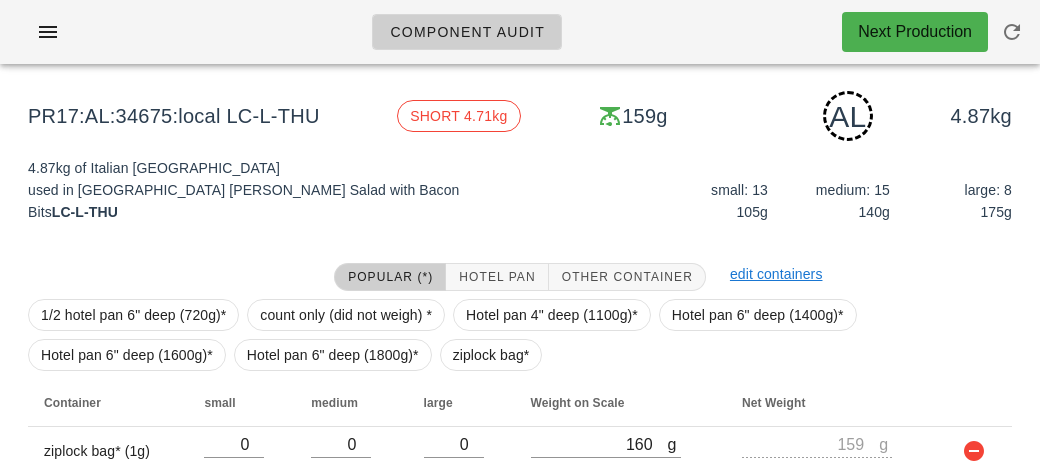 scroll, scrollTop: 250, scrollLeft: 0, axis: vertical 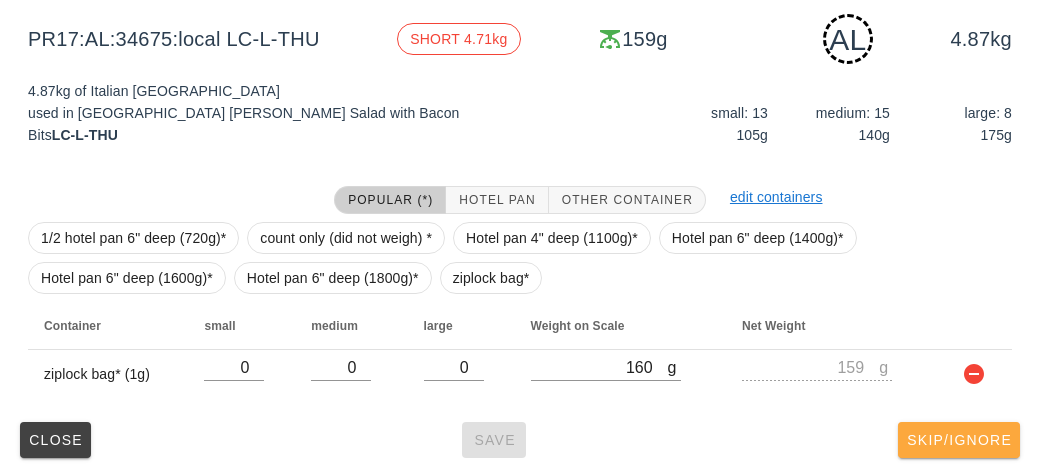 click on "Skip/Ignore" at bounding box center (959, 440) 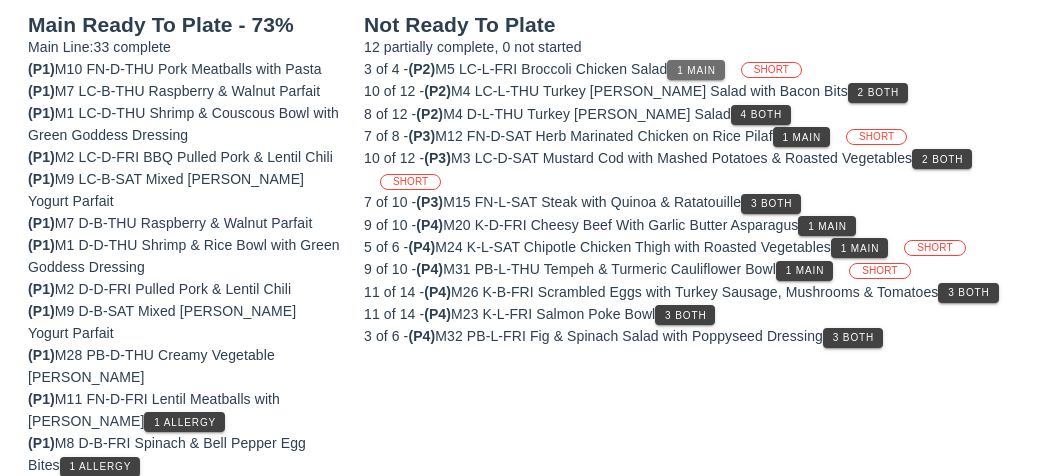 click on "1 Main" at bounding box center (696, 70) 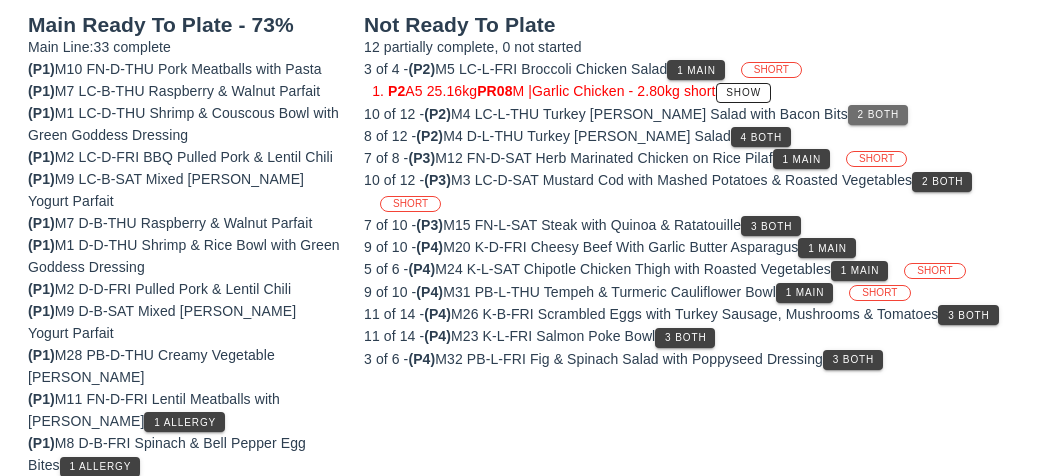 click on "2 Both" at bounding box center [878, 115] 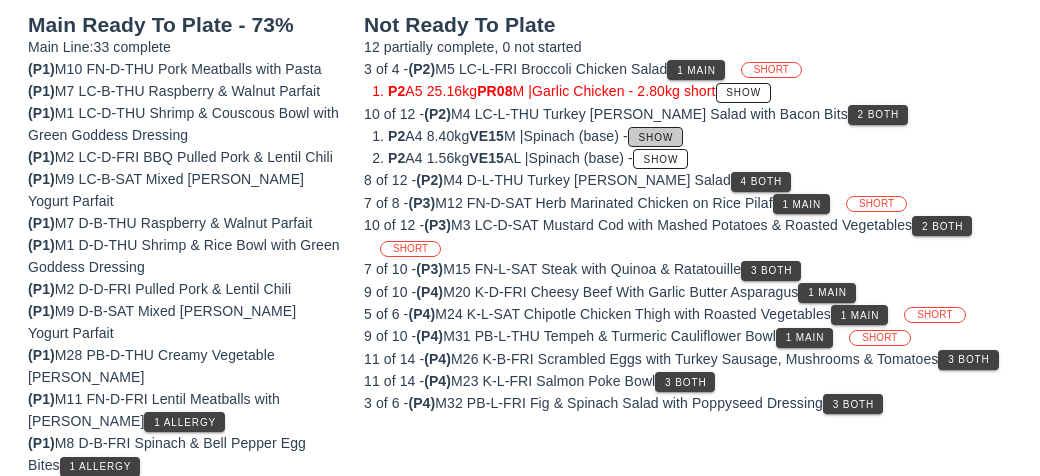 click on "Show" at bounding box center (656, 137) 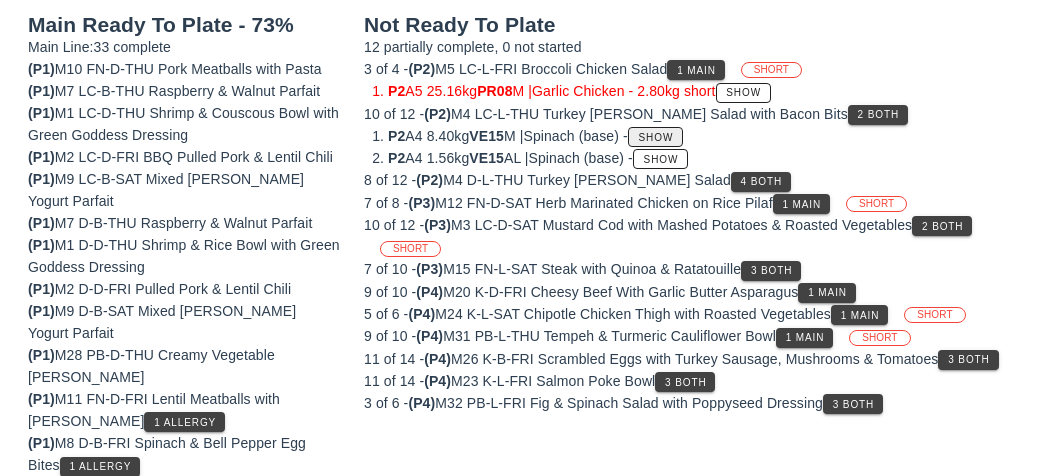 scroll, scrollTop: 232, scrollLeft: 0, axis: vertical 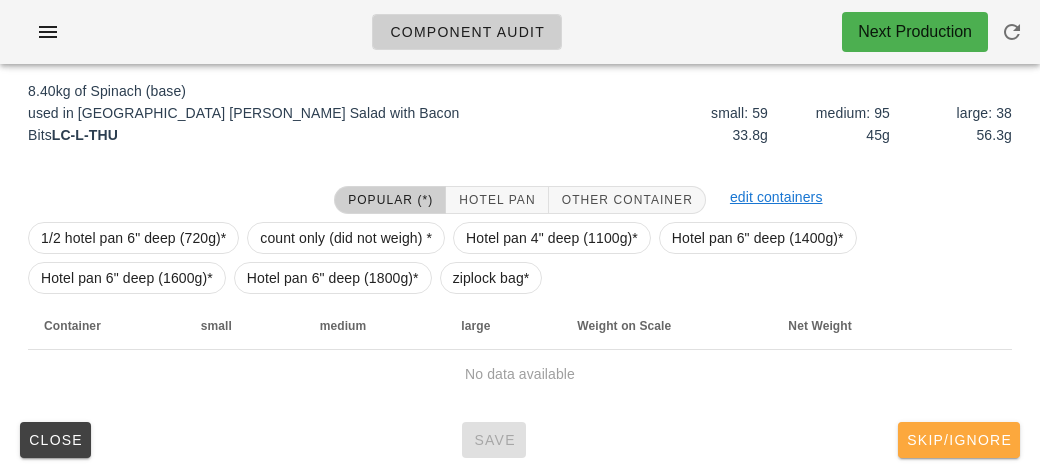 click on "Skip/Ignore" at bounding box center [959, 440] 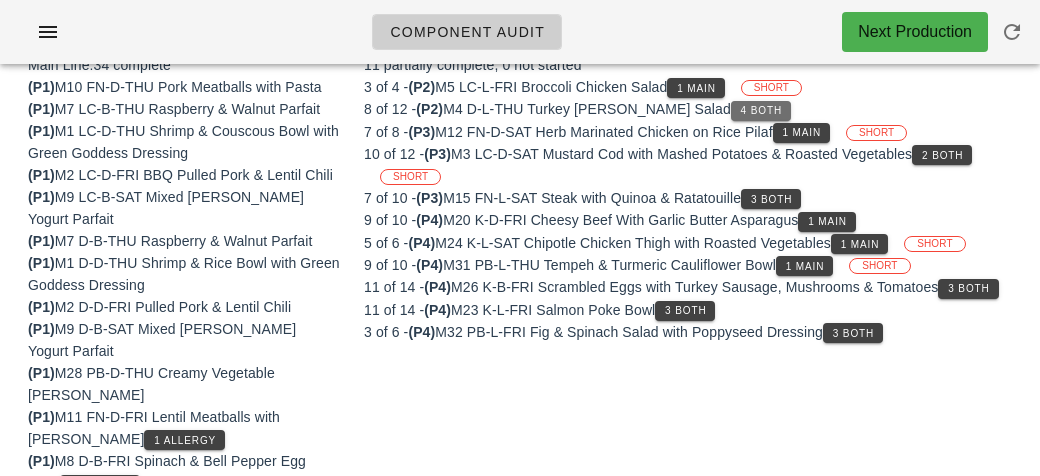 click on "4 Both" at bounding box center [761, 110] 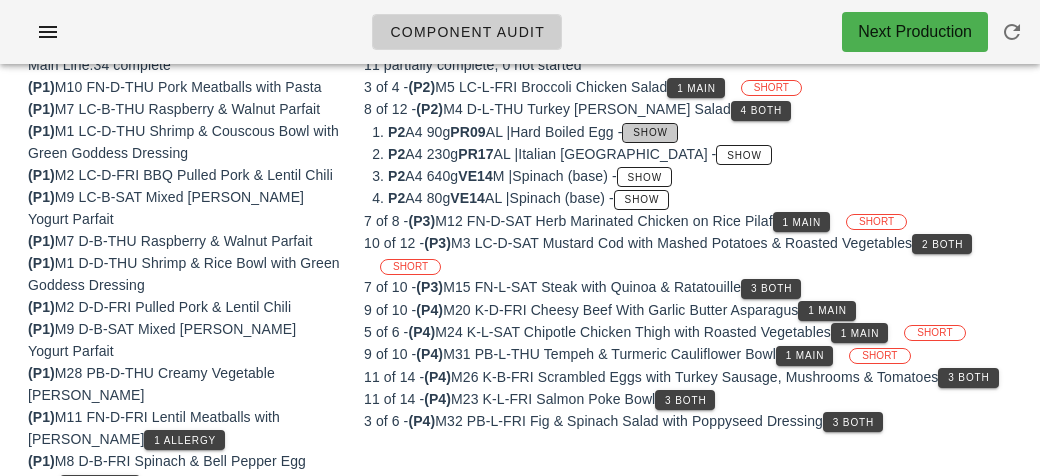 click on "Show" at bounding box center [650, 132] 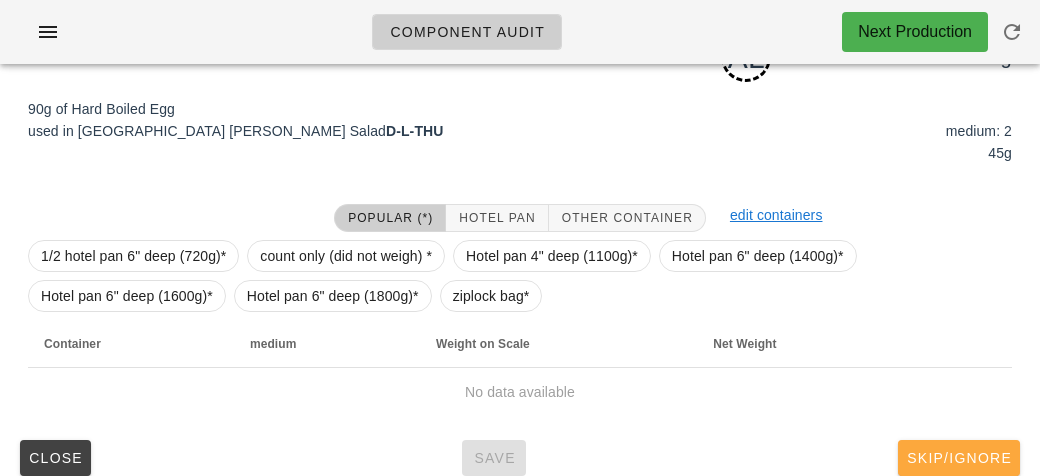 click on "Skip/Ignore" at bounding box center [959, 458] 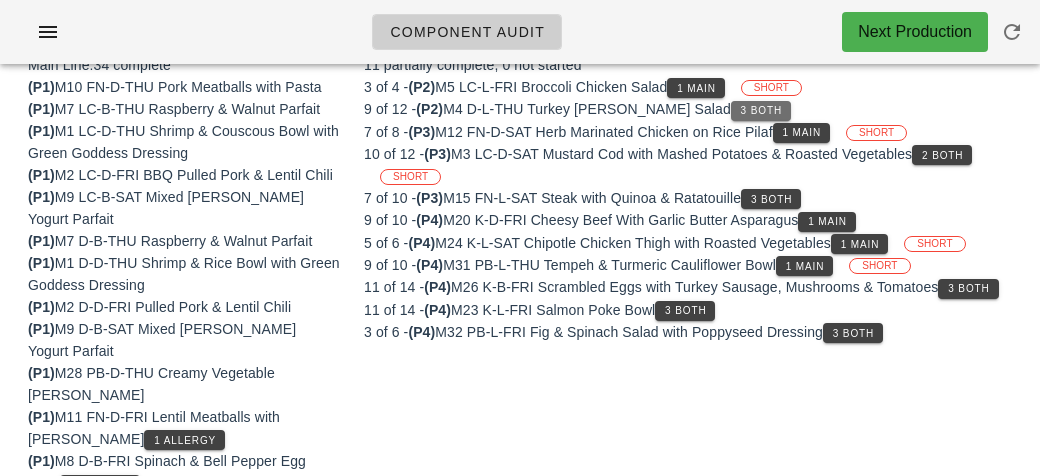 click on "3 Both" at bounding box center [761, 111] 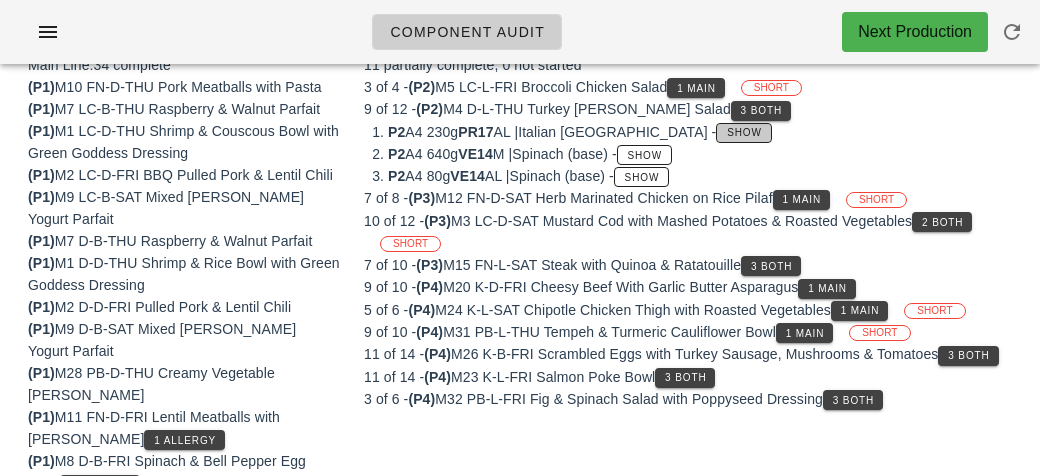 click on "Show" at bounding box center [744, 132] 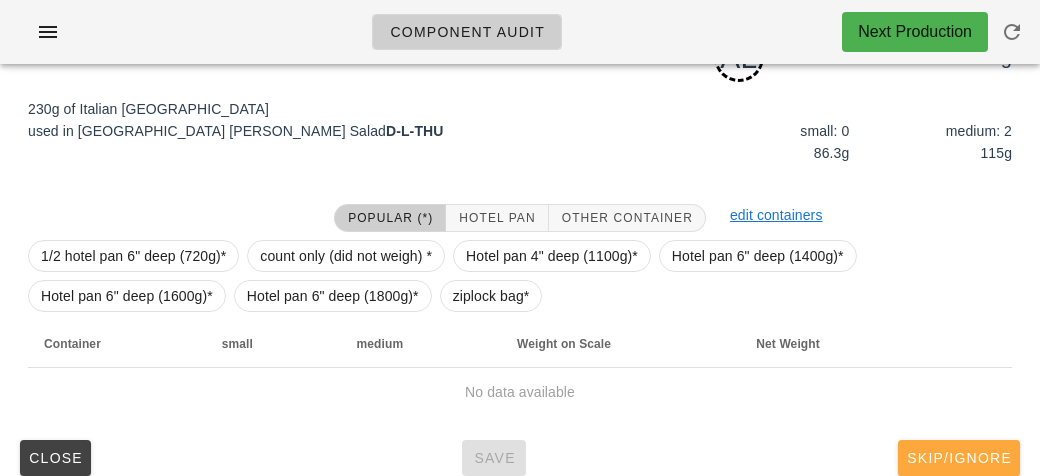 click on "Skip/Ignore" at bounding box center [959, 458] 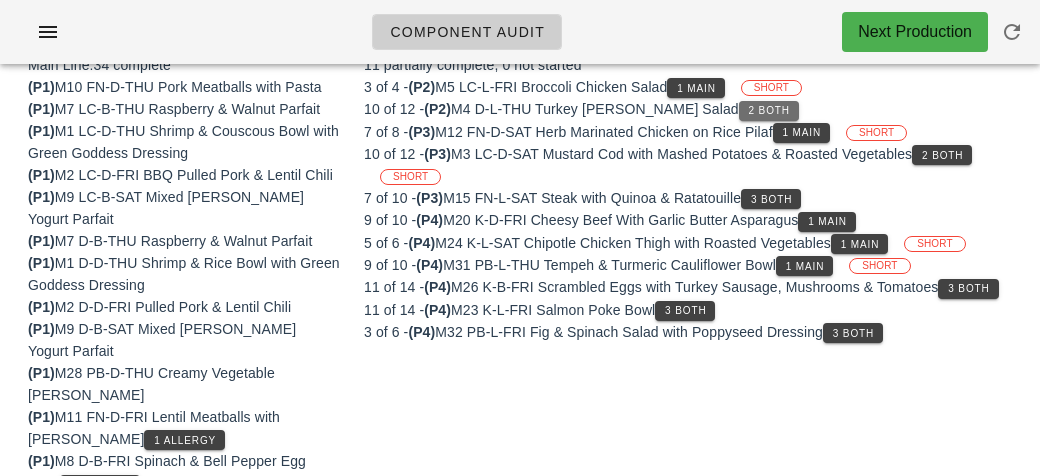 click on "2 Both" at bounding box center [769, 110] 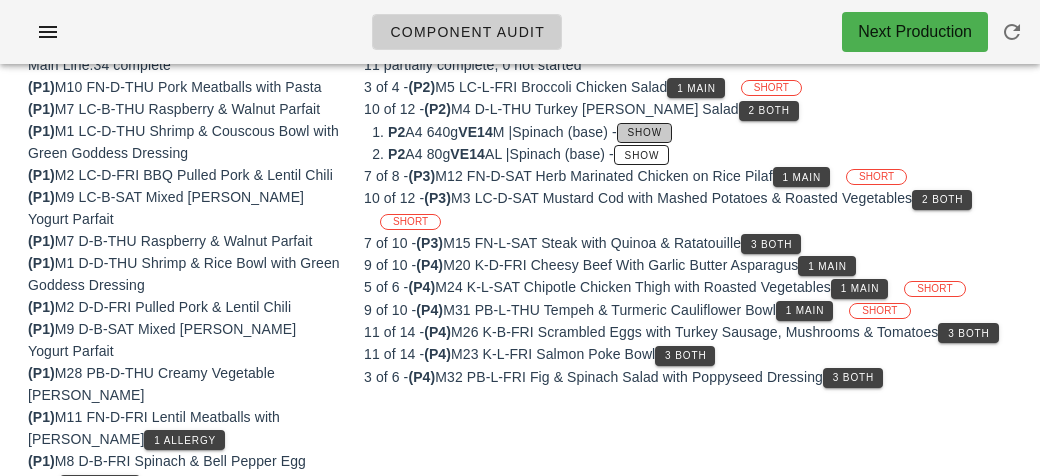 click on "Show" at bounding box center (644, 133) 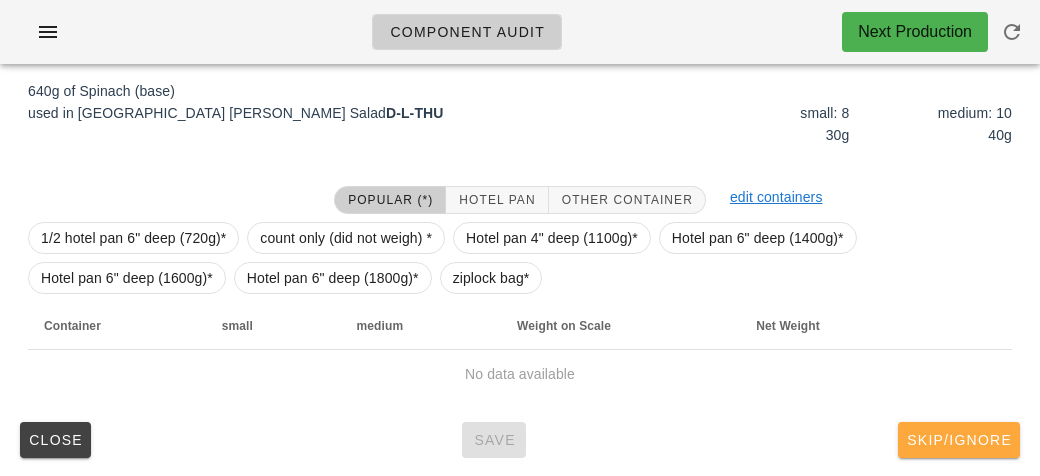 click on "Skip/Ignore" at bounding box center [959, 440] 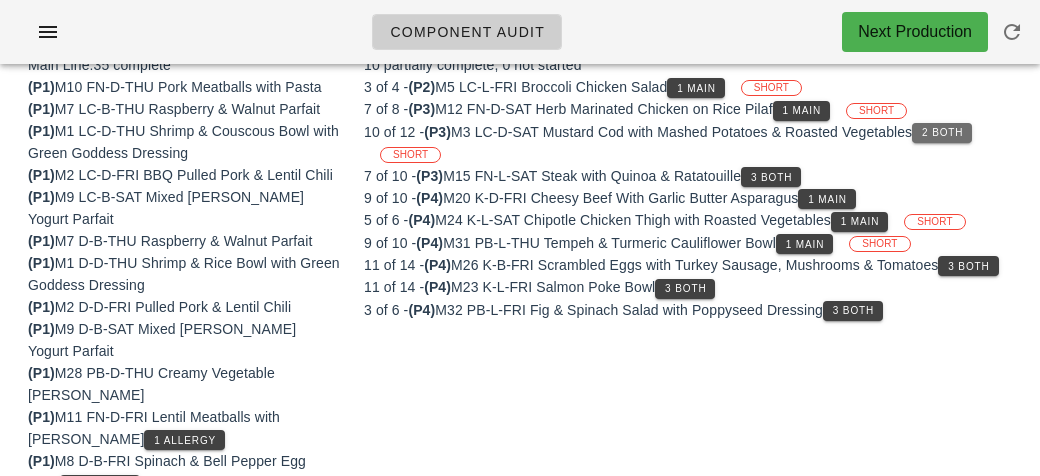 click on "2 Both" at bounding box center (942, 133) 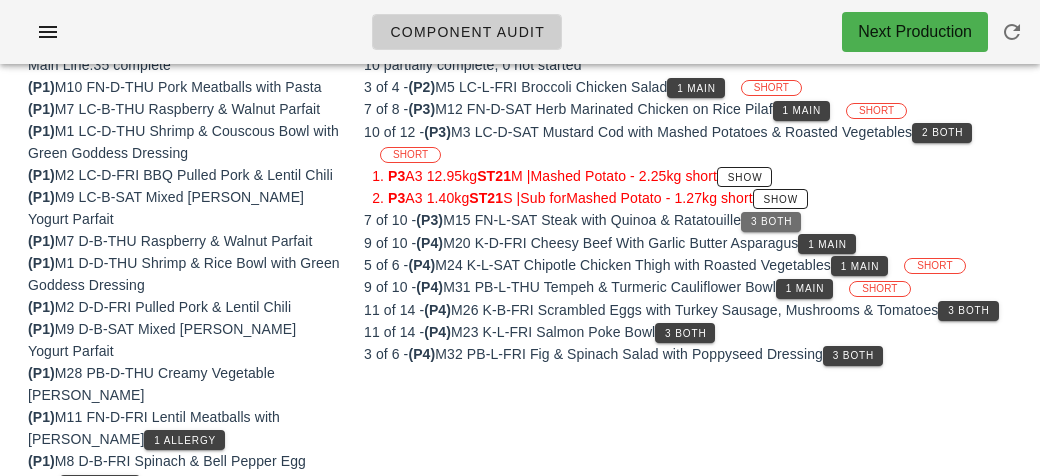 click on "3 Both" at bounding box center [771, 222] 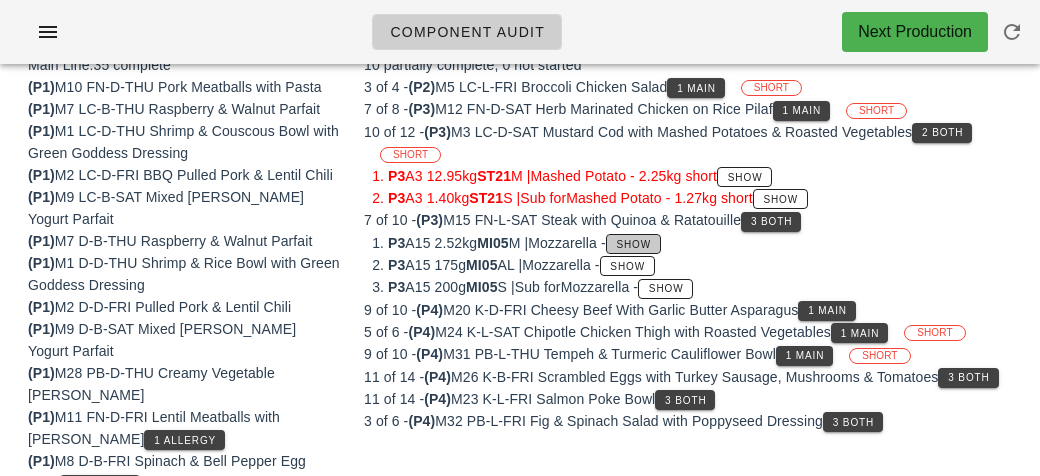 click on "Show" at bounding box center (634, 244) 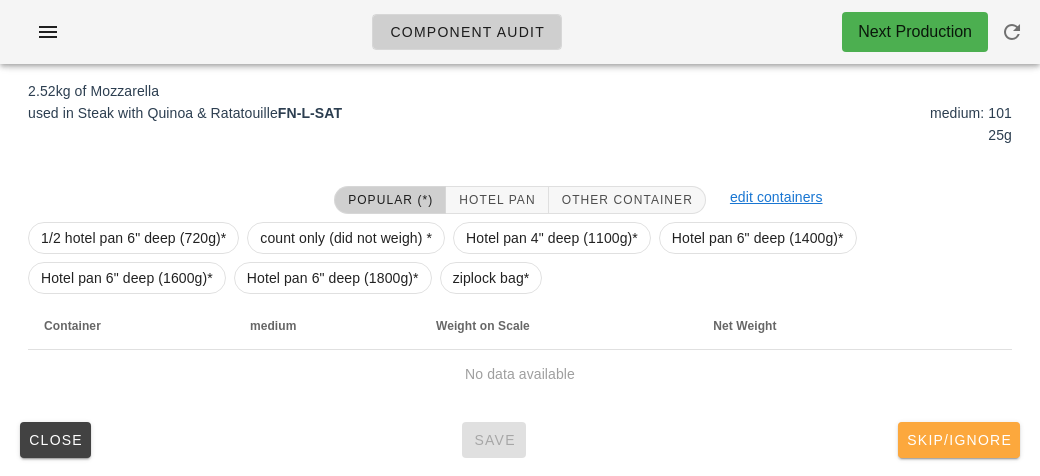 click on "Skip/Ignore" at bounding box center (959, 440) 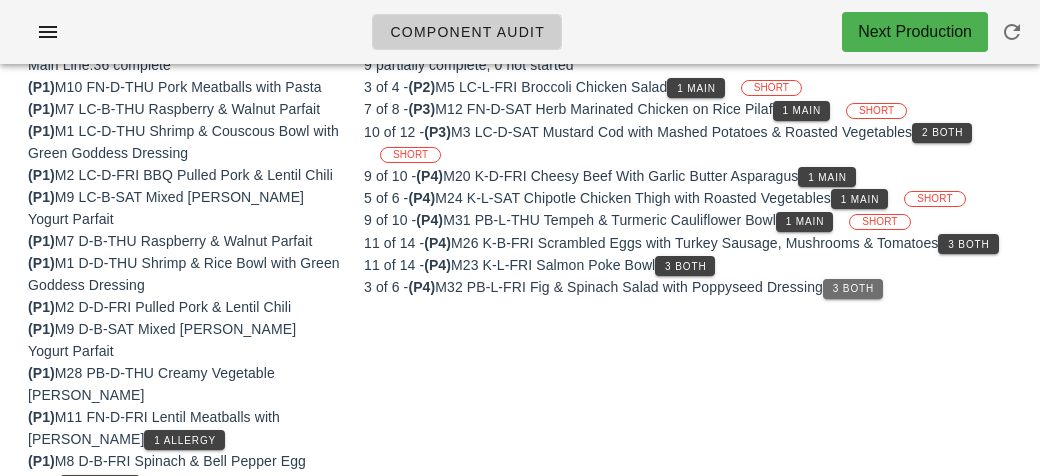 click on "3 Both" at bounding box center (853, 288) 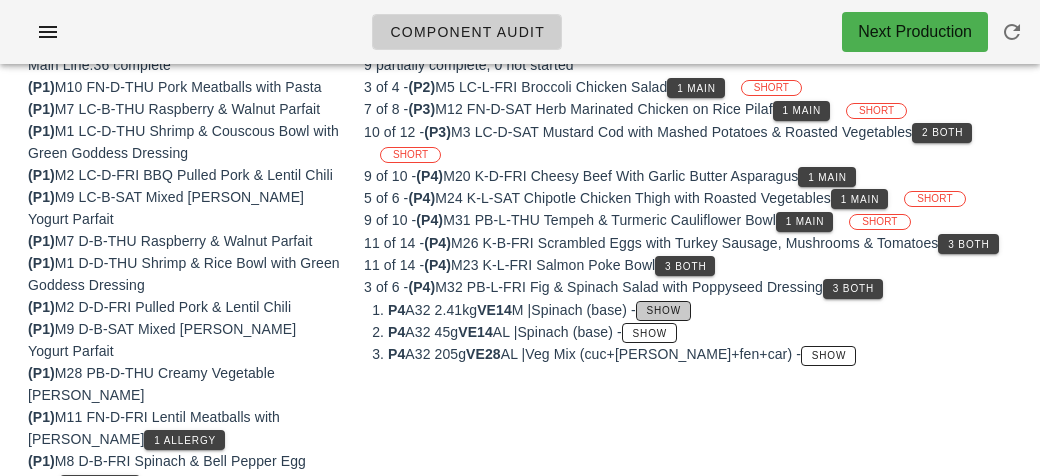 click on "Show" at bounding box center (664, 310) 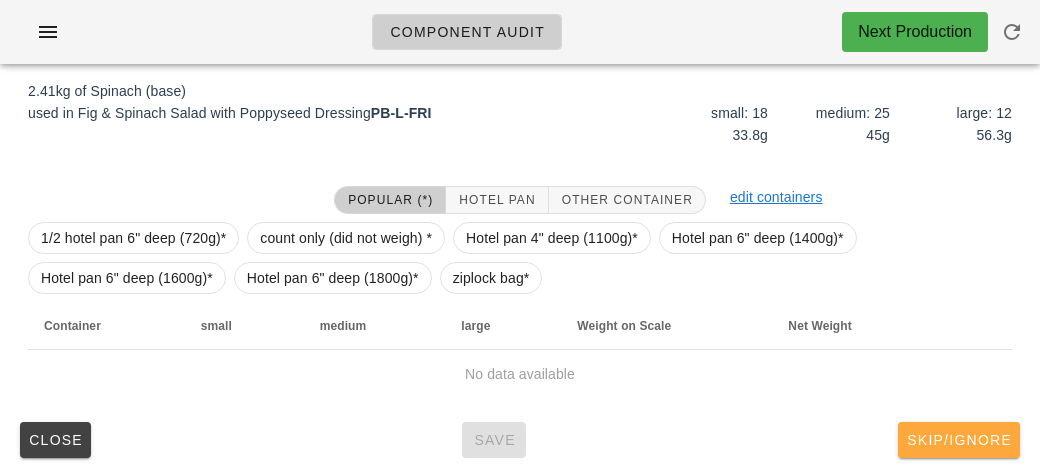 click on "Skip/Ignore" at bounding box center (959, 440) 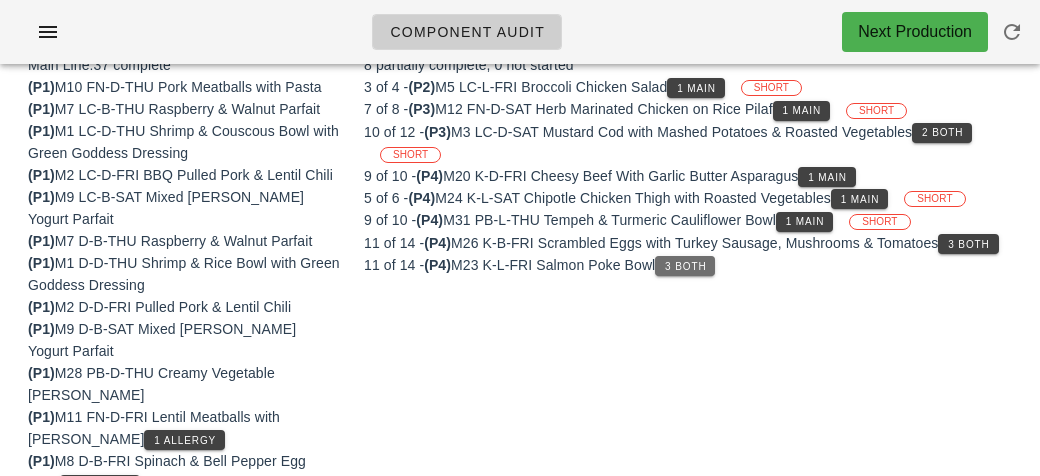 click on "3 Both" at bounding box center (685, 266) 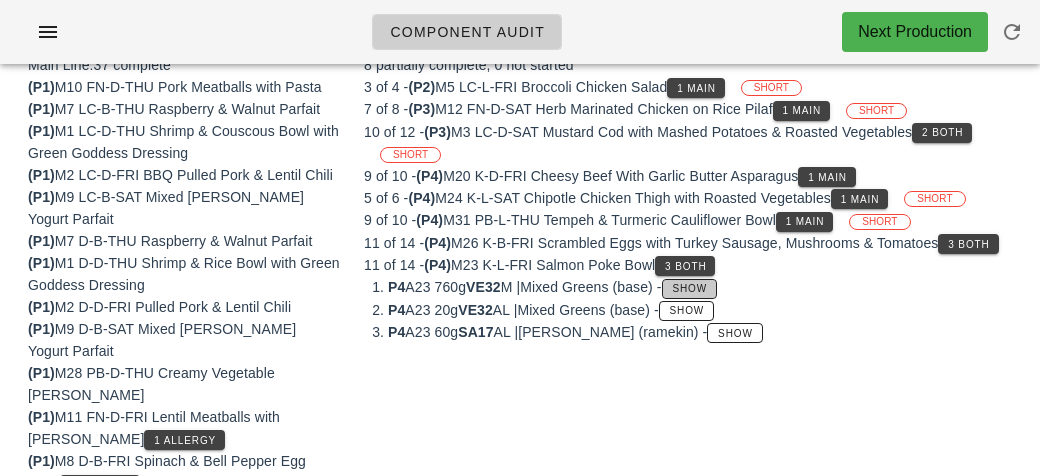click on "Show" at bounding box center [689, 288] 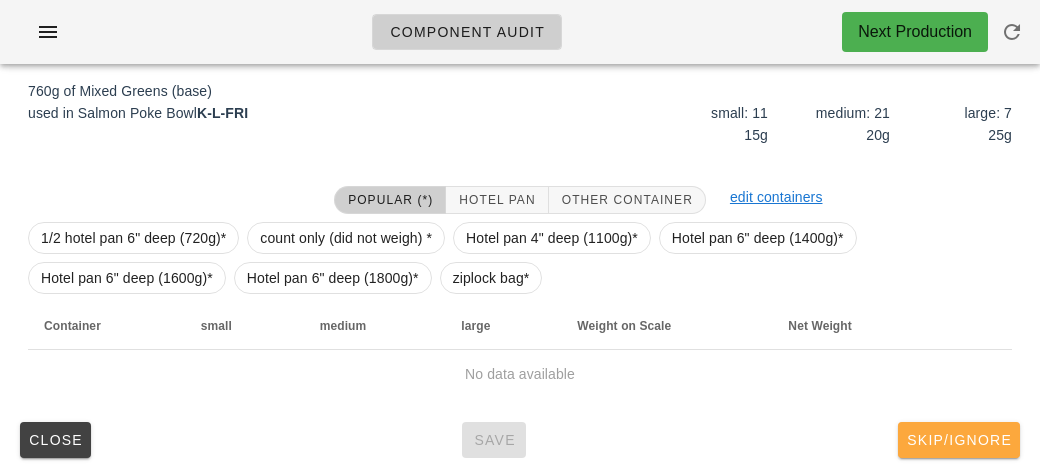 click on "Skip/Ignore" at bounding box center (959, 440) 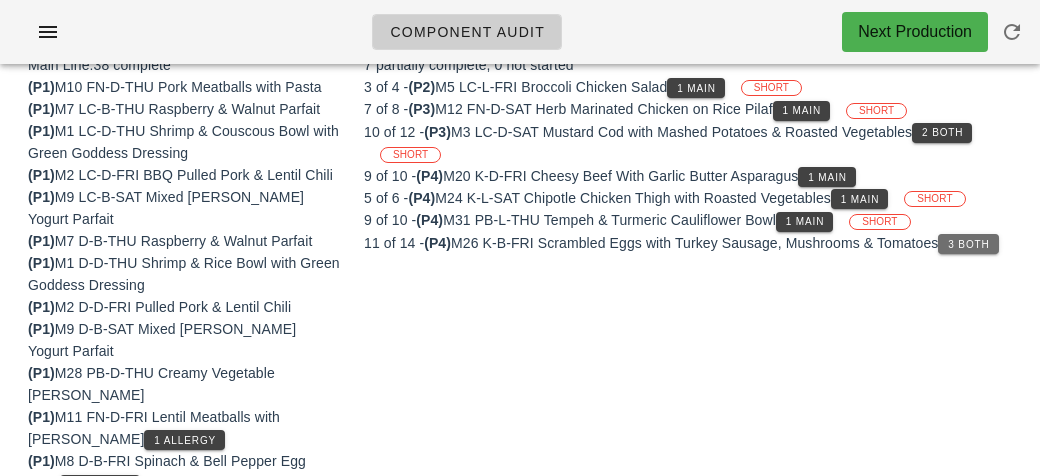 click on "3 Both" at bounding box center [968, 244] 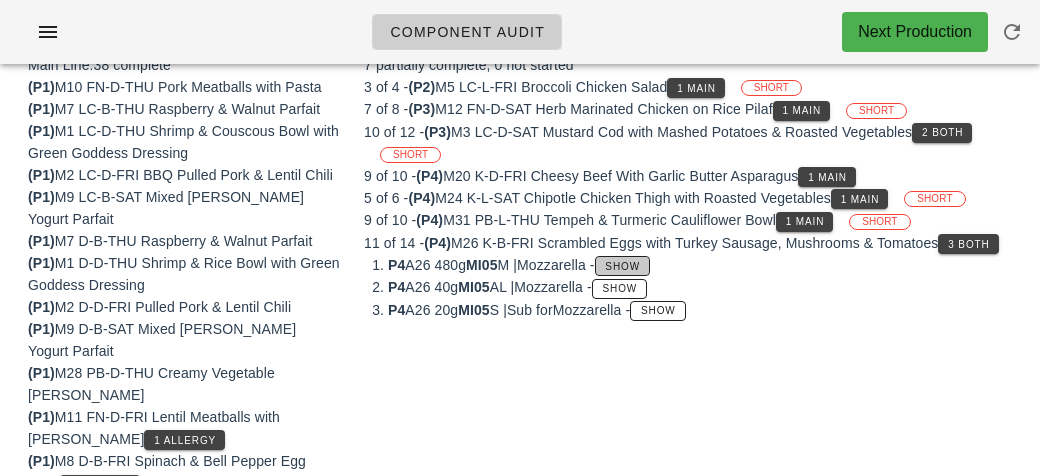 click on "Show" at bounding box center [622, 266] 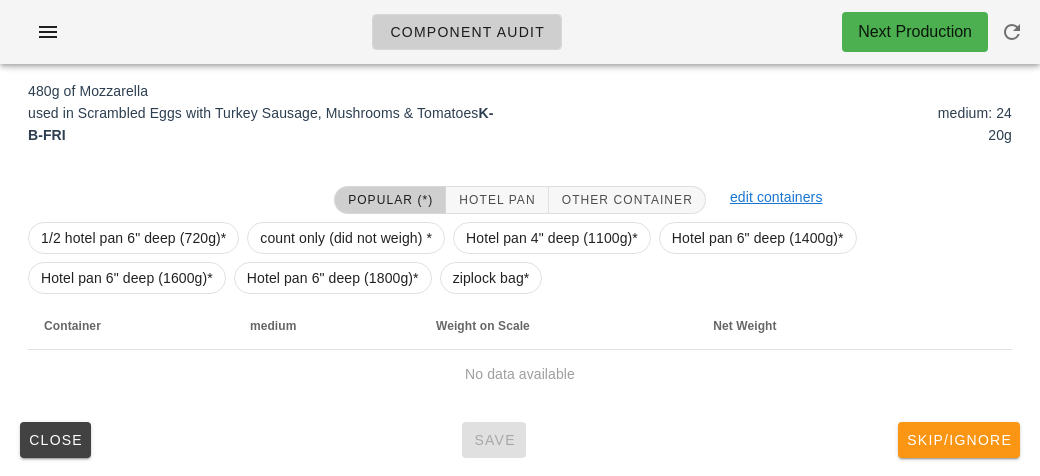 click on "Skip/Ignore" at bounding box center (959, 440) 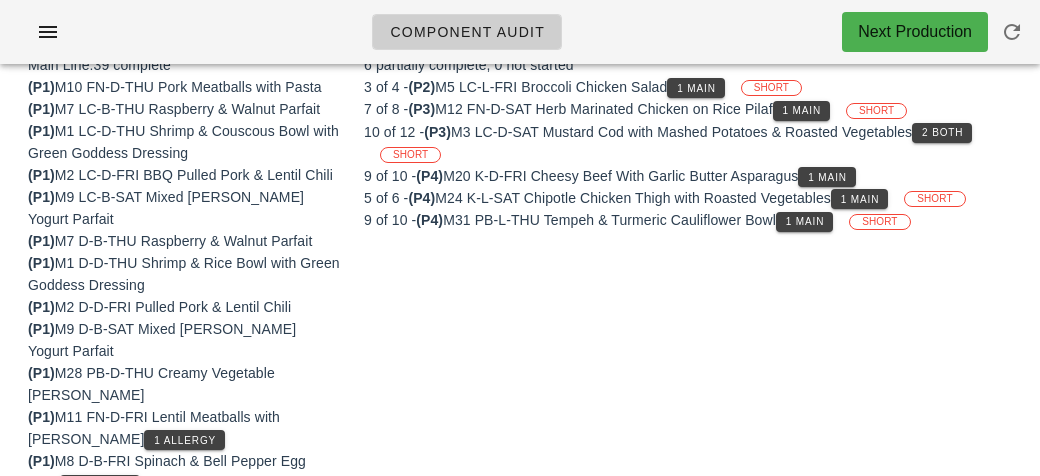 click on "Not Ready To Plate  6 partially complete, 0 not started   3 of 4 -  (P2)  M5 LC-L-FRI Broccoli Chicken Salad  1 Main  SHORT   7 of 8 -  (P3)  M12 FN-D-SAT Herb Marinated Chicken on Rice Pilaf  1 Main  SHORT   10 of 12 -  (P3)  M3 LC-D-SAT Mustard Cod with Mashed Potatoes & Roasted Vegetables   2 Both  SHORT   9 of 10 -  (P4)  M20 K-D-FRI Cheesy Beef With Garlic Butter Asparagus  1 Main  5 of 6 -  (P4)  M24 K-L-SAT Chipotle Chicken Thigh with Roasted Vegetables  1 Main  SHORT   9 of 10 -  (P4)  M31 PB-L-THU Tempeh & Turmeric Cauliflower Bowl  1 Main  SHORT" at bounding box center (688, 760) 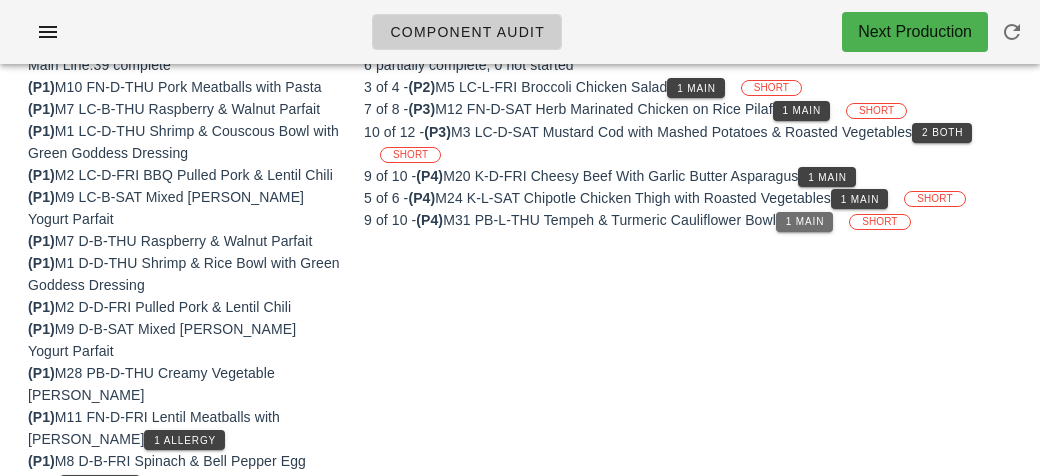 click on "1 Main" at bounding box center (804, 222) 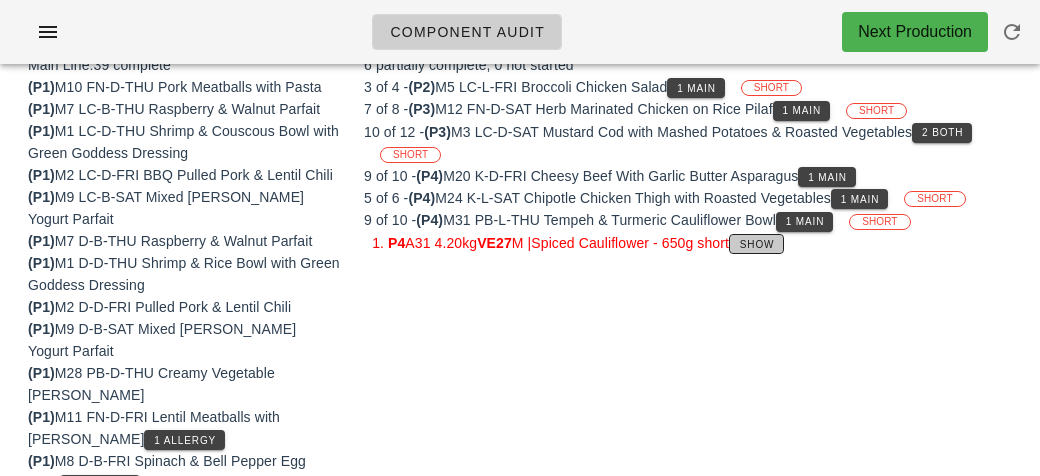 click on "Show" at bounding box center (757, 244) 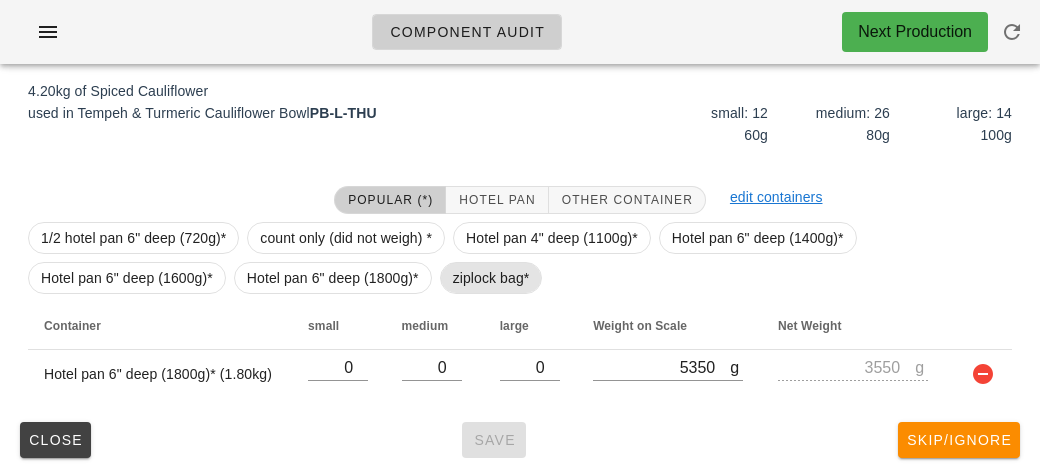 click on "ziplock bag*" at bounding box center [491, 278] 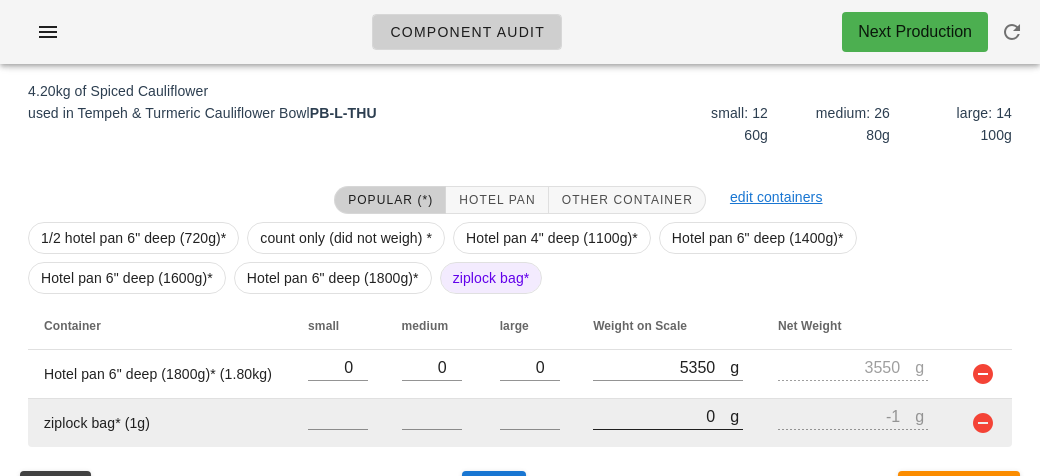 click on "0" at bounding box center [661, 416] 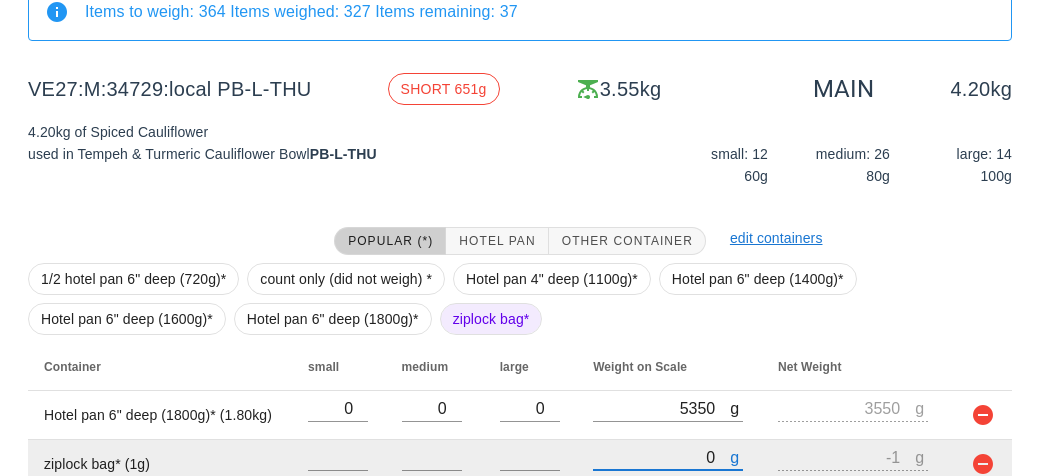 scroll, scrollTop: 192, scrollLeft: 0, axis: vertical 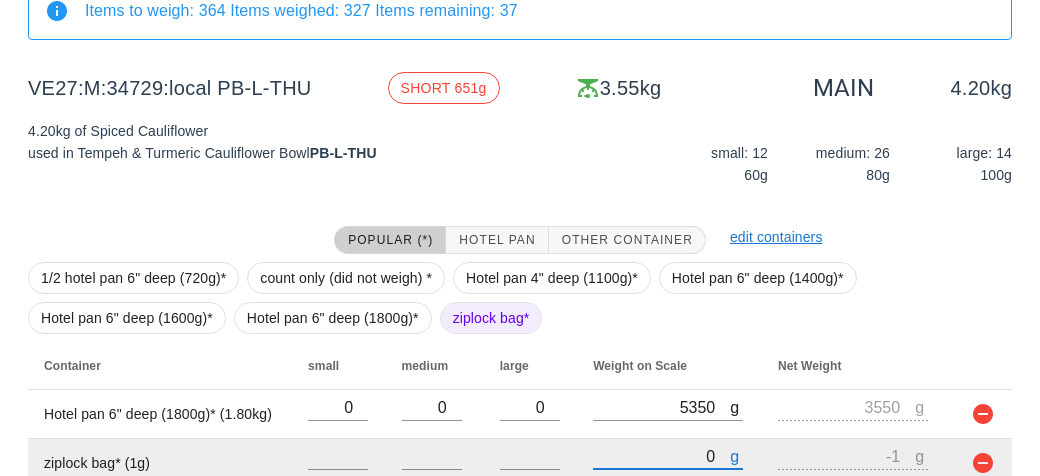 type on "60" 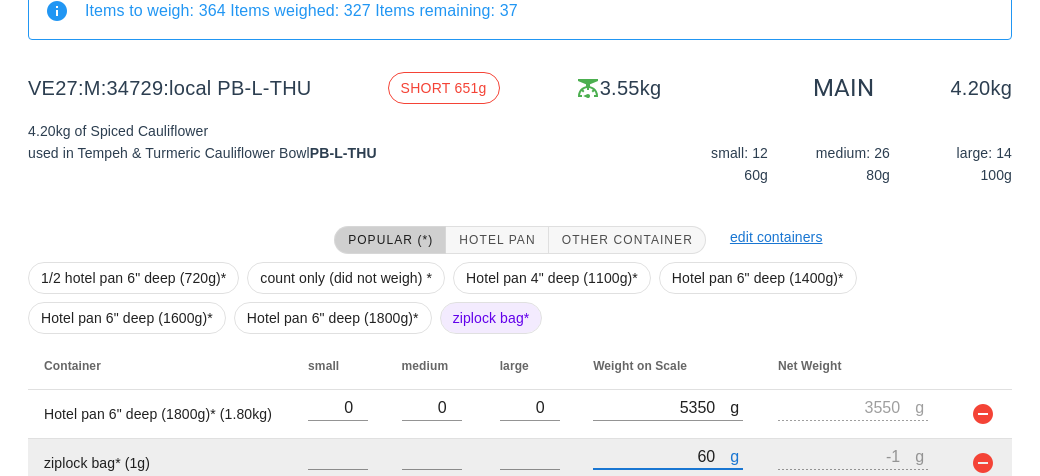 type on "59" 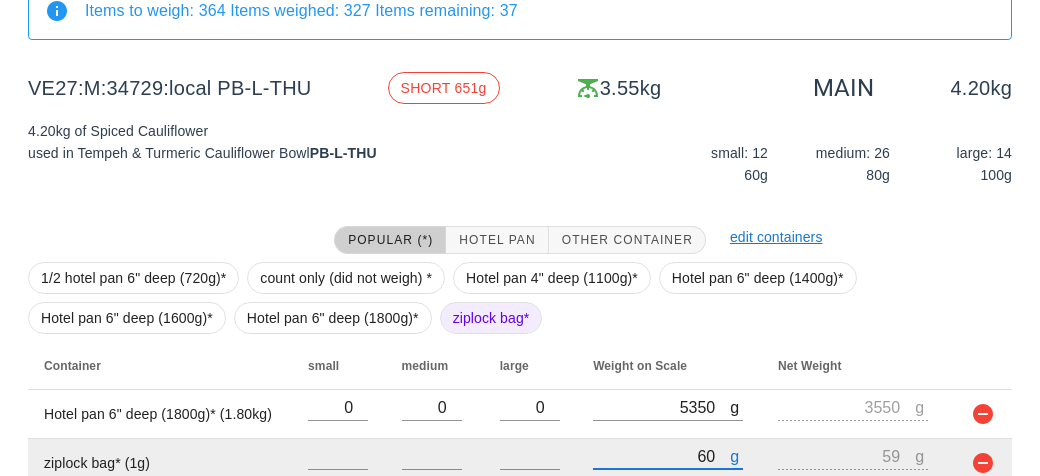 type on "650" 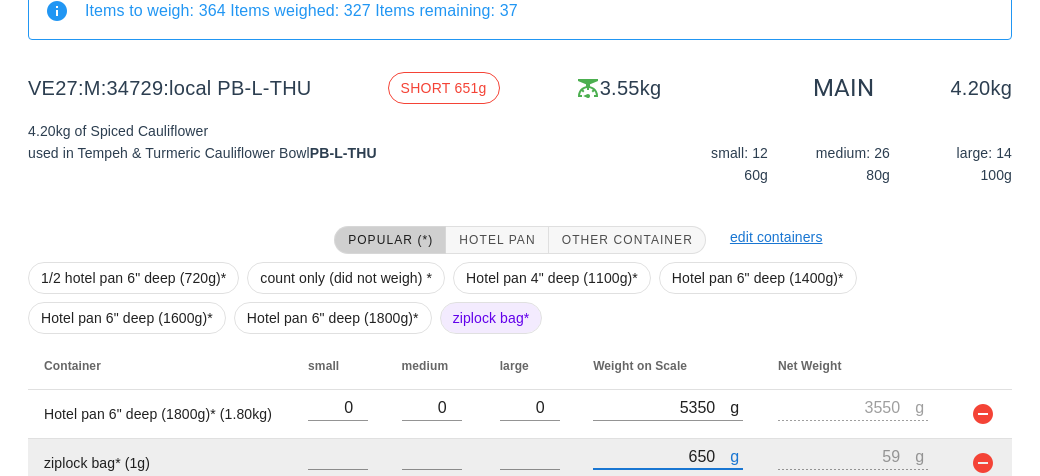 type on "649" 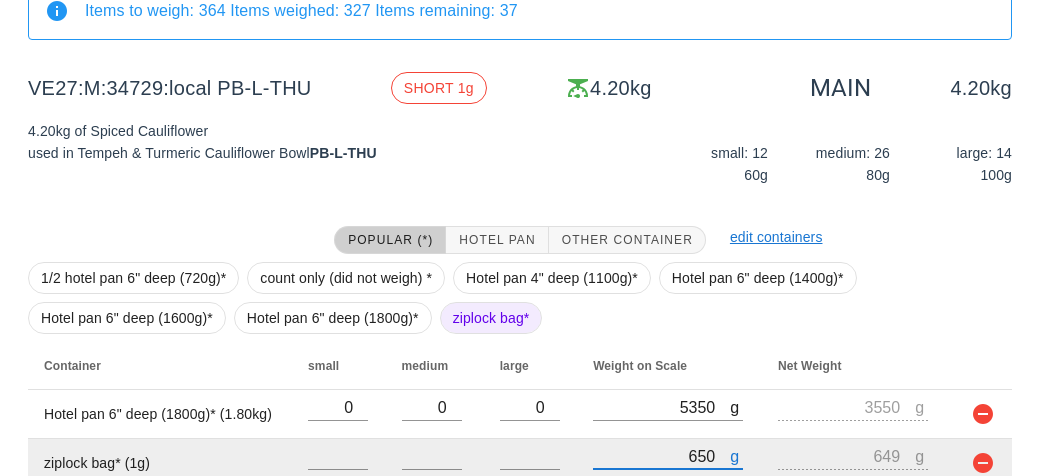 type on "6510" 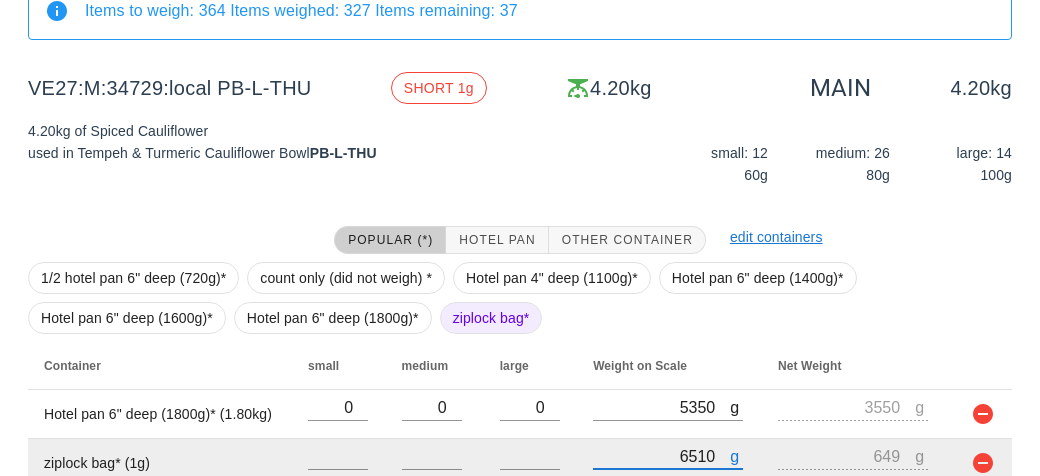 type on "6509" 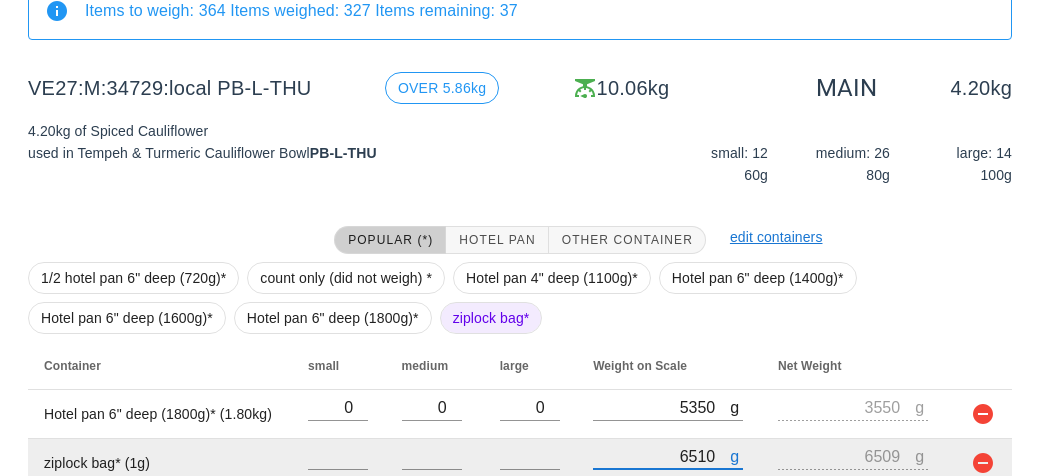 type on "650" 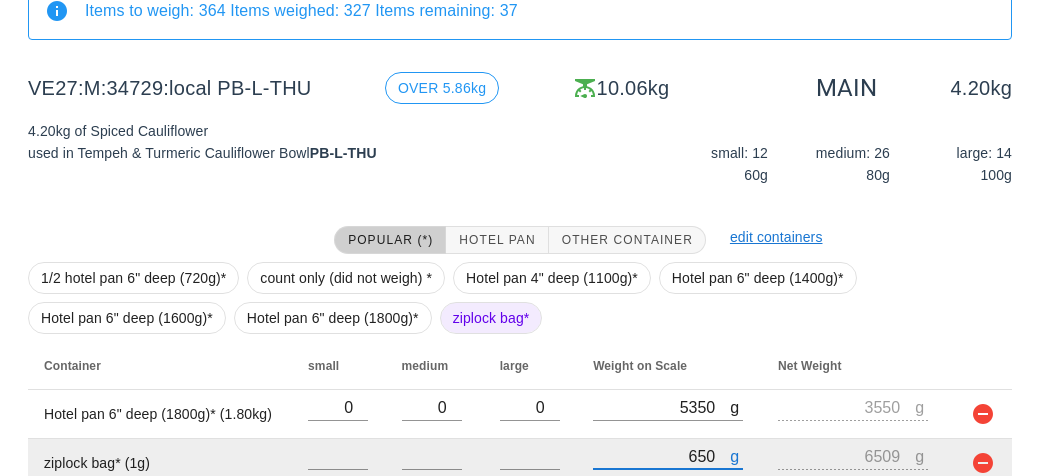 type on "649" 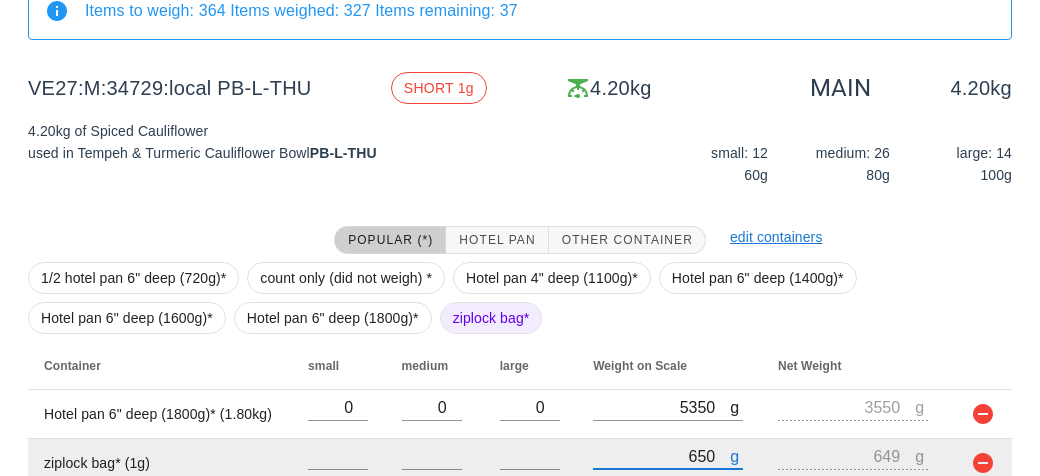 scroll, scrollTop: 281, scrollLeft: 0, axis: vertical 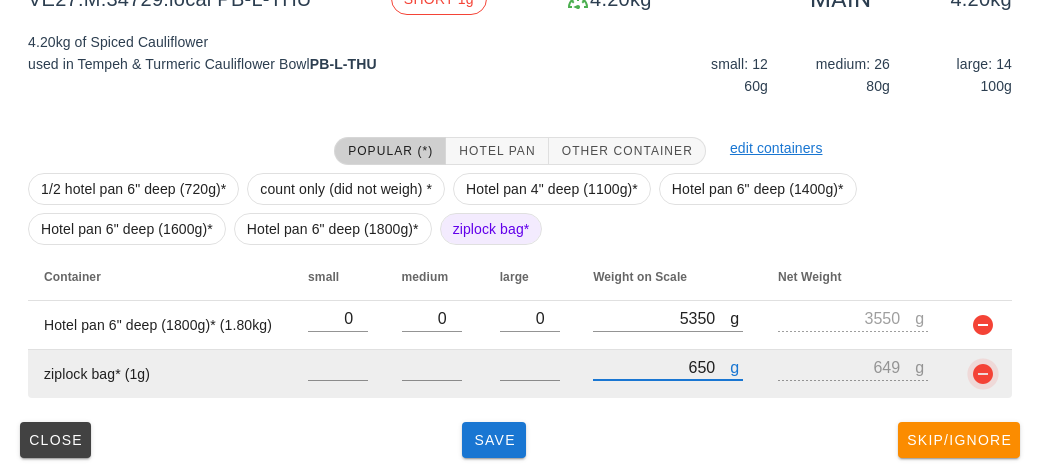 click at bounding box center [983, 374] 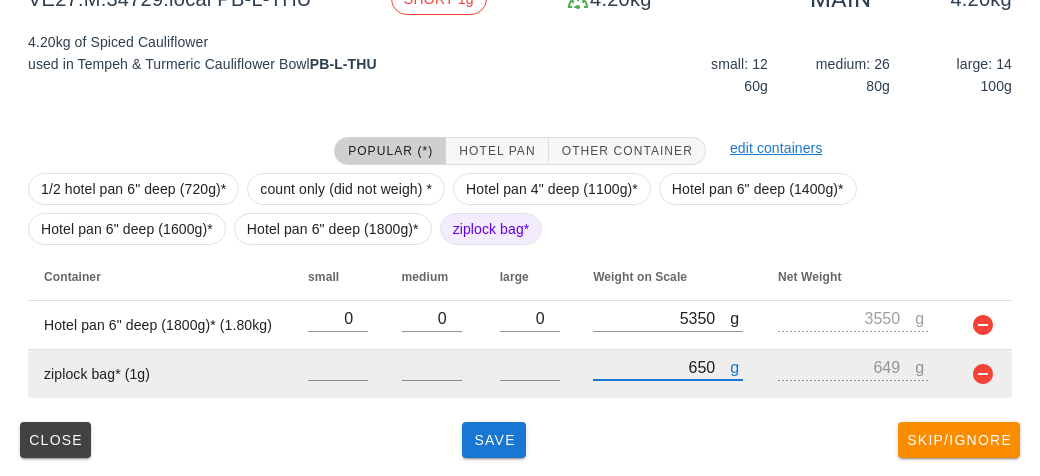 scroll, scrollTop: 232, scrollLeft: 0, axis: vertical 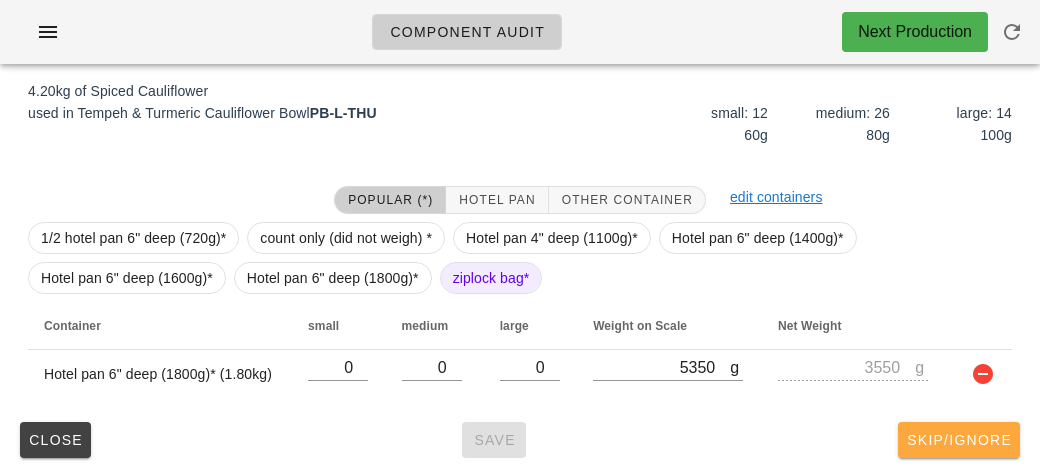 click on "Skip/Ignore" at bounding box center [959, 440] 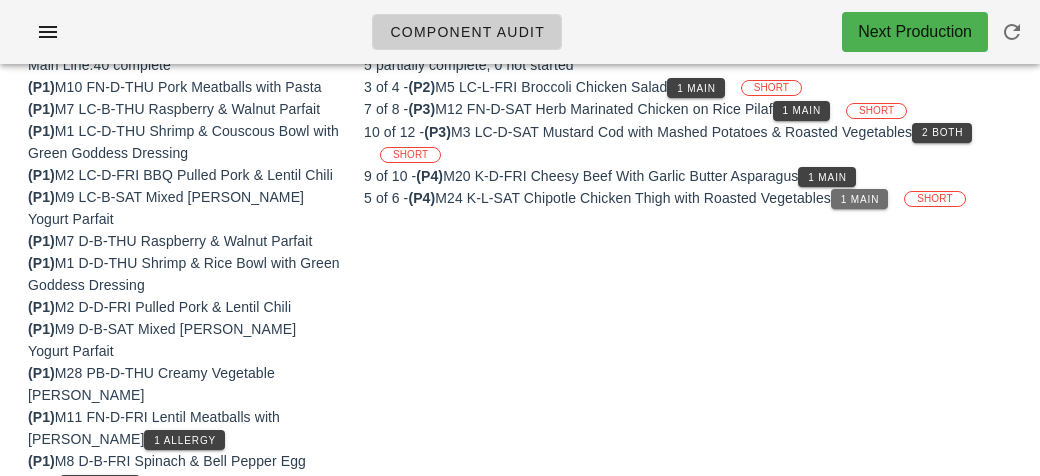 click on "1 Main" at bounding box center (859, 199) 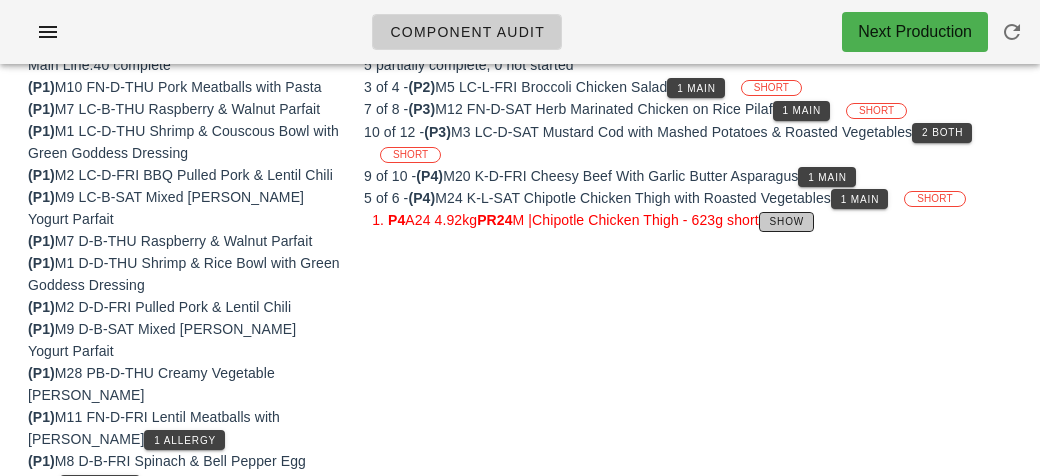 click on "Show" at bounding box center [787, 221] 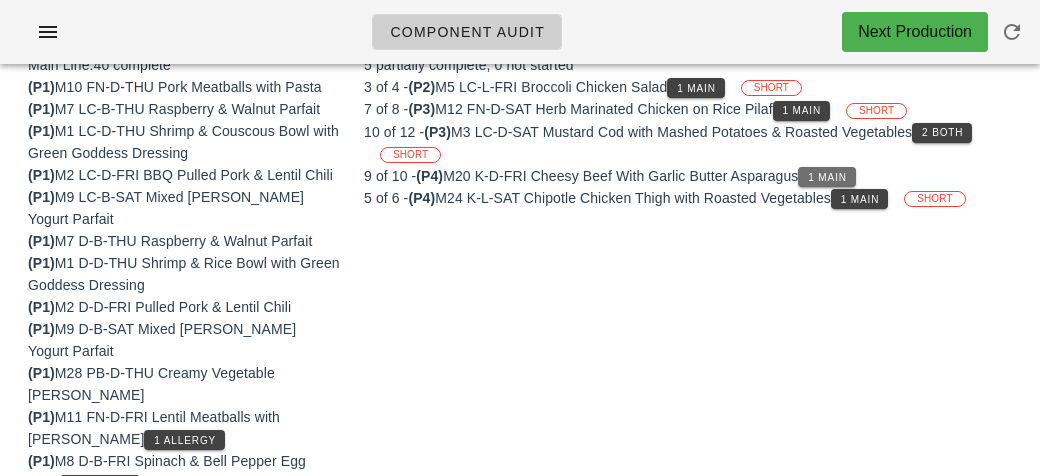 click on "1 Main" at bounding box center (826, 177) 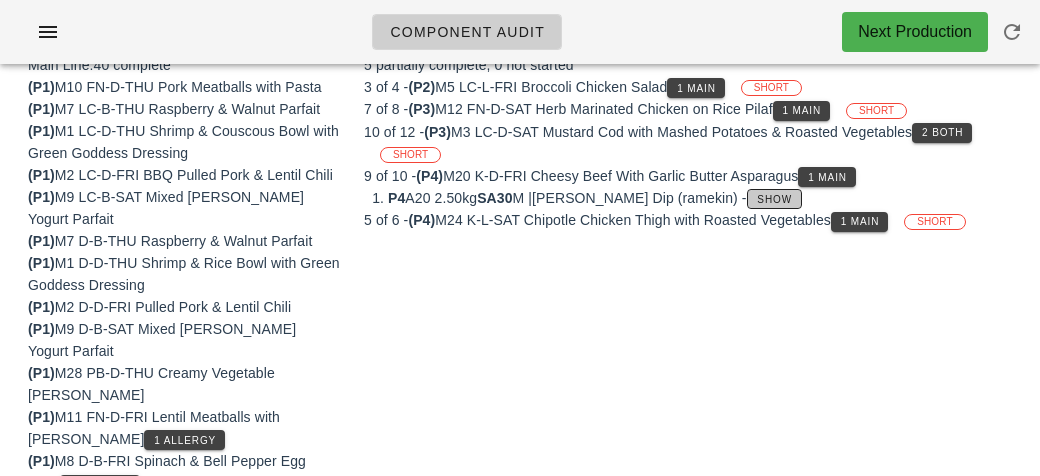 click on "Show" at bounding box center (774, 199) 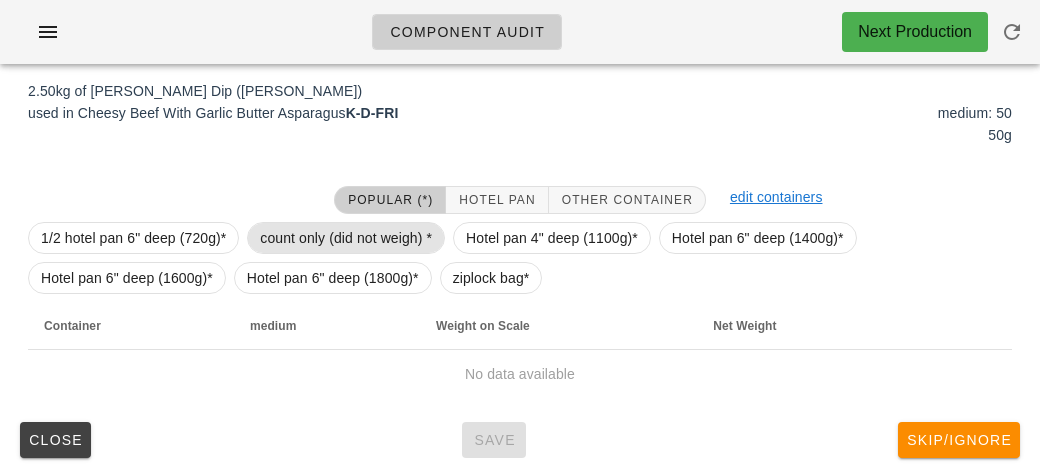 click on "count only (did not weigh) *" at bounding box center [346, 238] 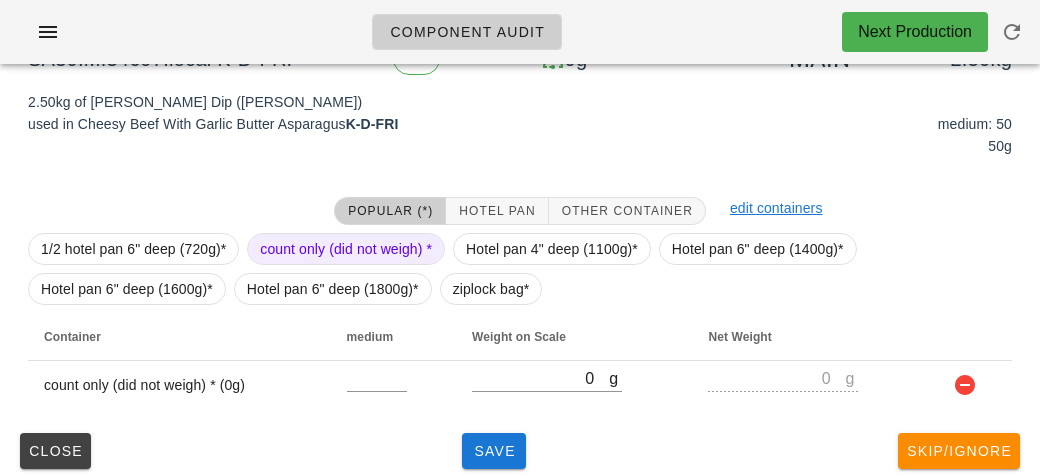scroll, scrollTop: 232, scrollLeft: 0, axis: vertical 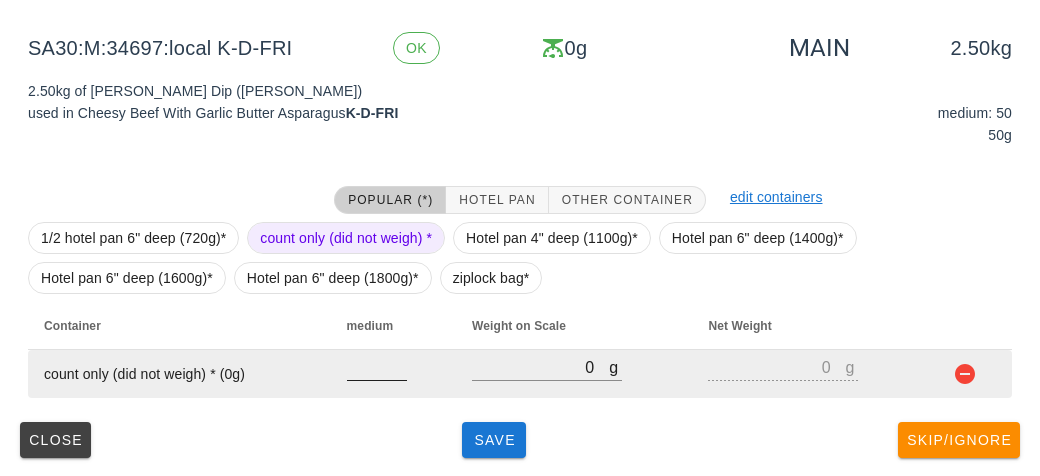 click at bounding box center (377, 367) 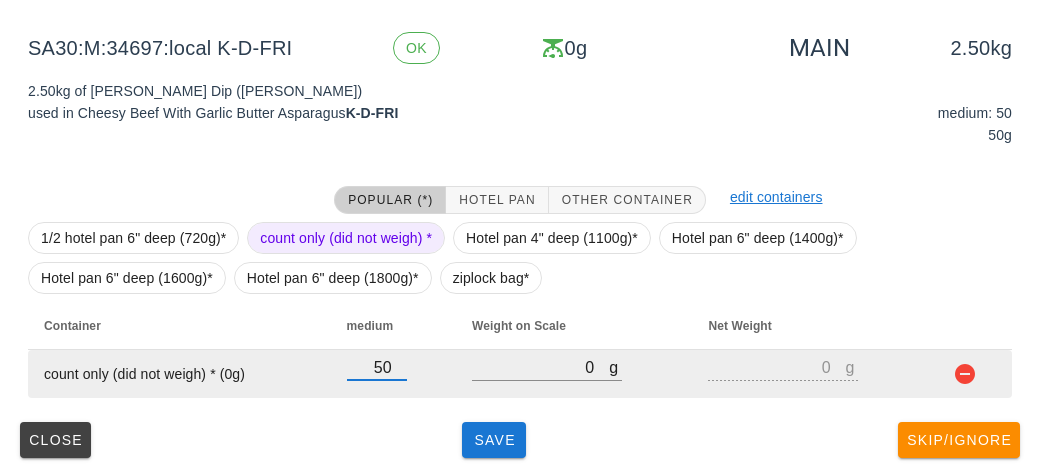 type on "50" 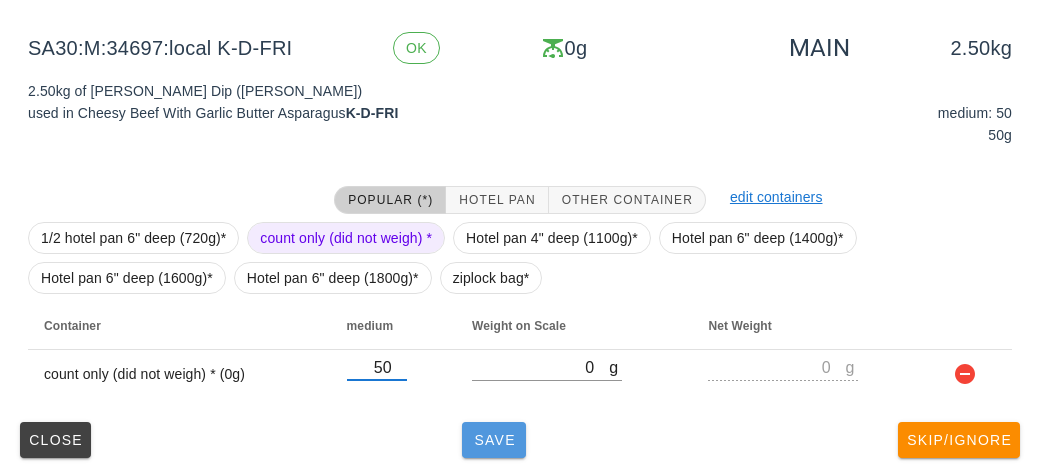 click on "Save" at bounding box center [494, 440] 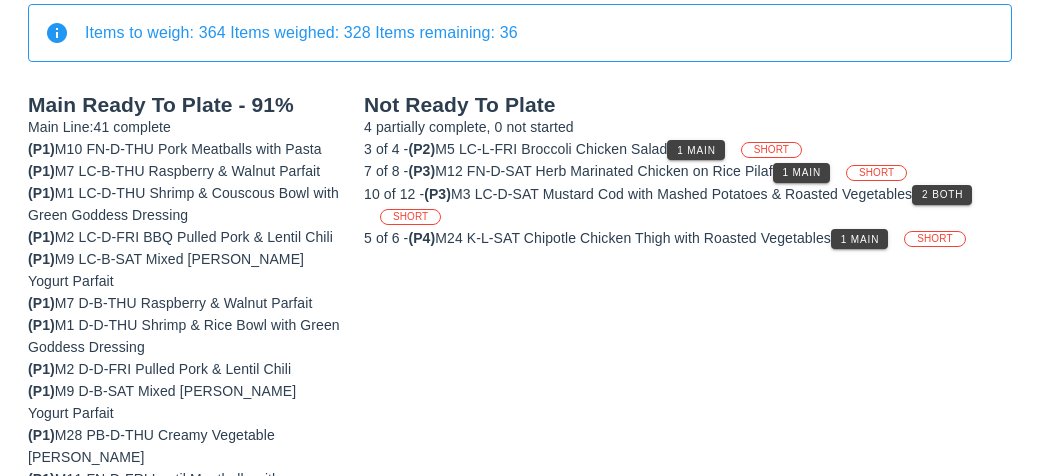 scroll, scrollTop: 166, scrollLeft: 0, axis: vertical 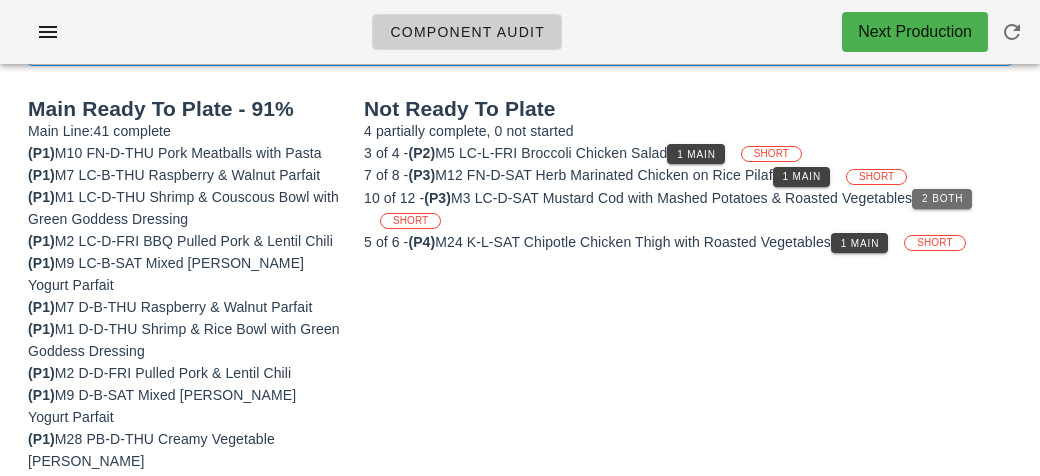 click on "2 Both" at bounding box center (942, 198) 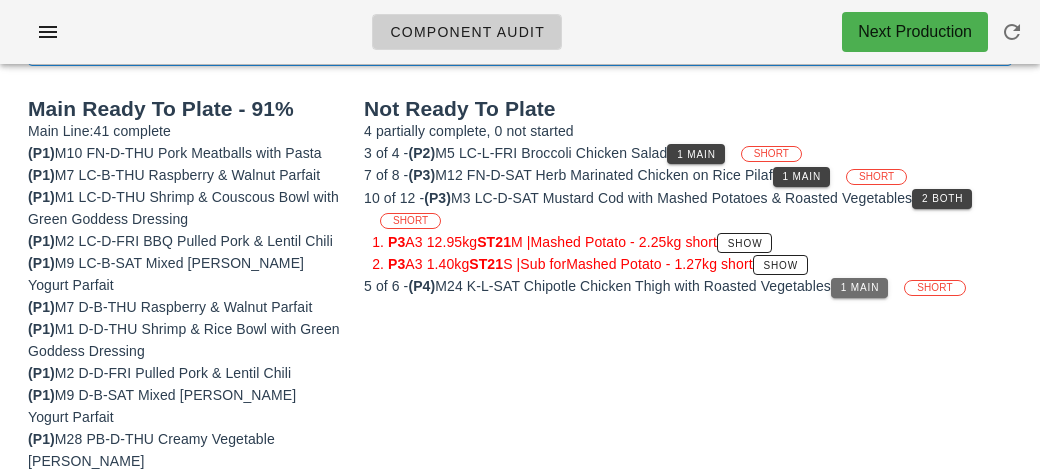click on "1 Main" at bounding box center (859, 288) 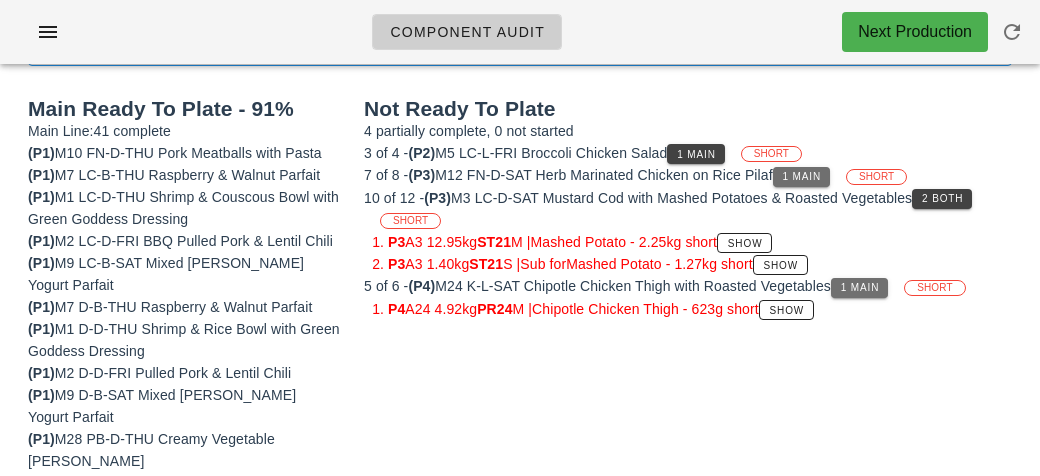 click on "1 Main" at bounding box center [802, 176] 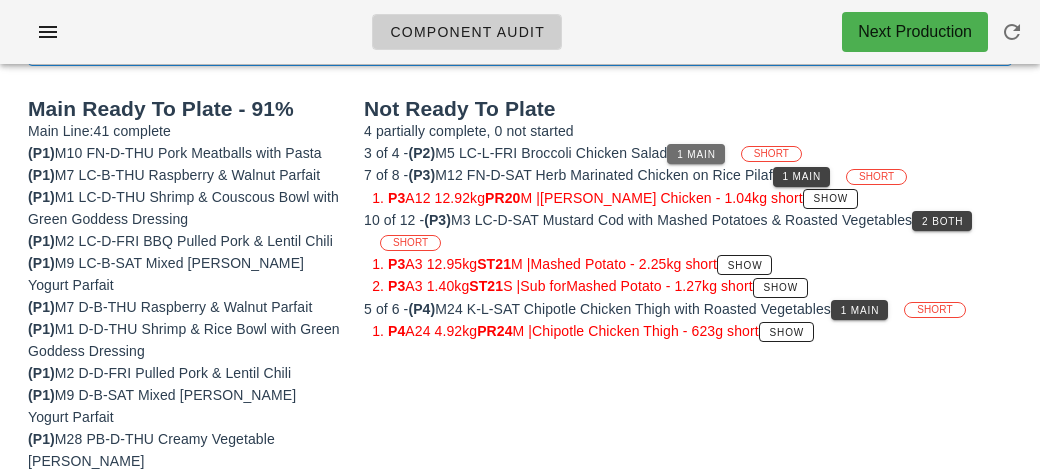 click on "1 Main" at bounding box center [696, 154] 